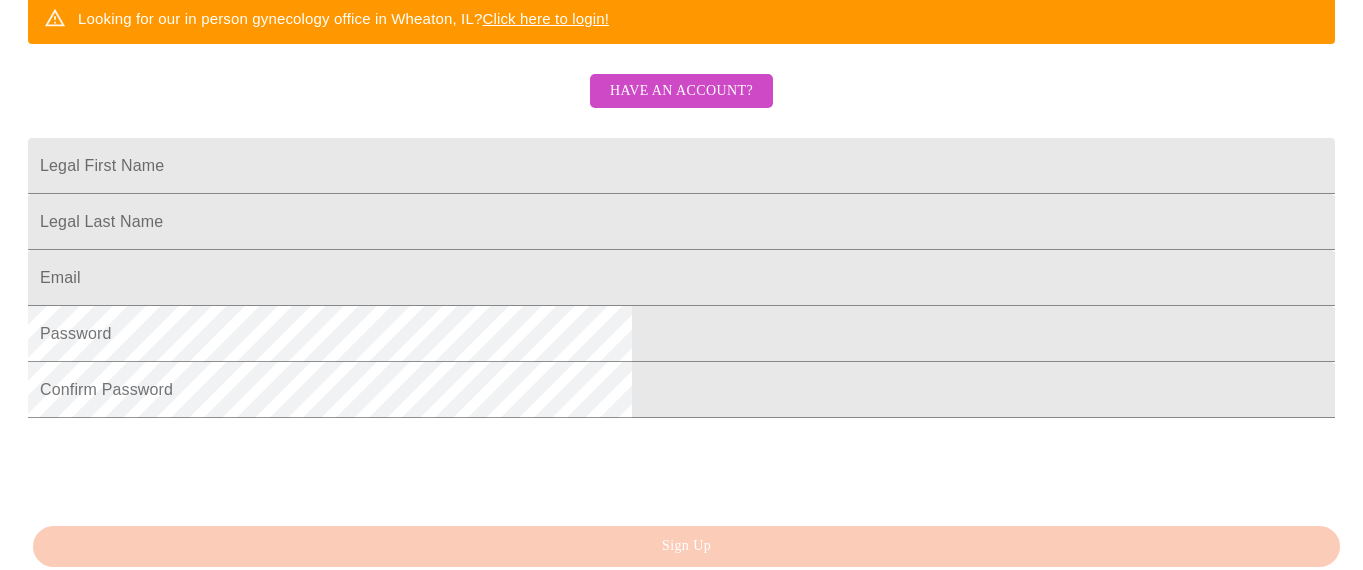 scroll, scrollTop: 476, scrollLeft: 0, axis: vertical 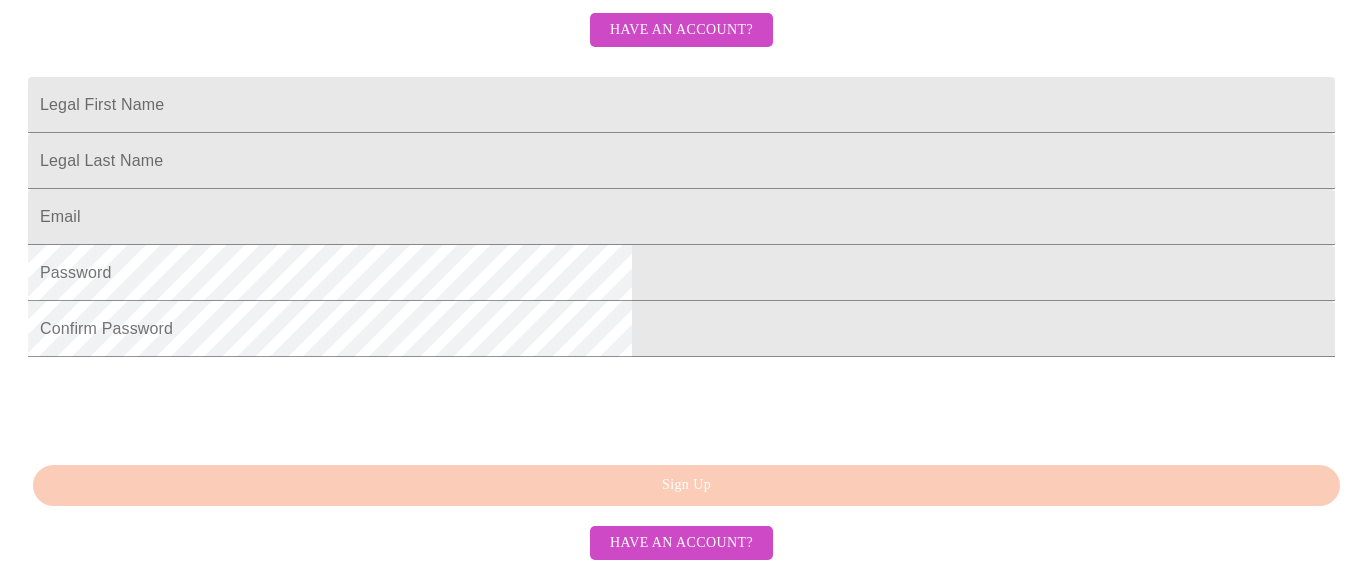 click on "Have an account?" at bounding box center [681, 30] 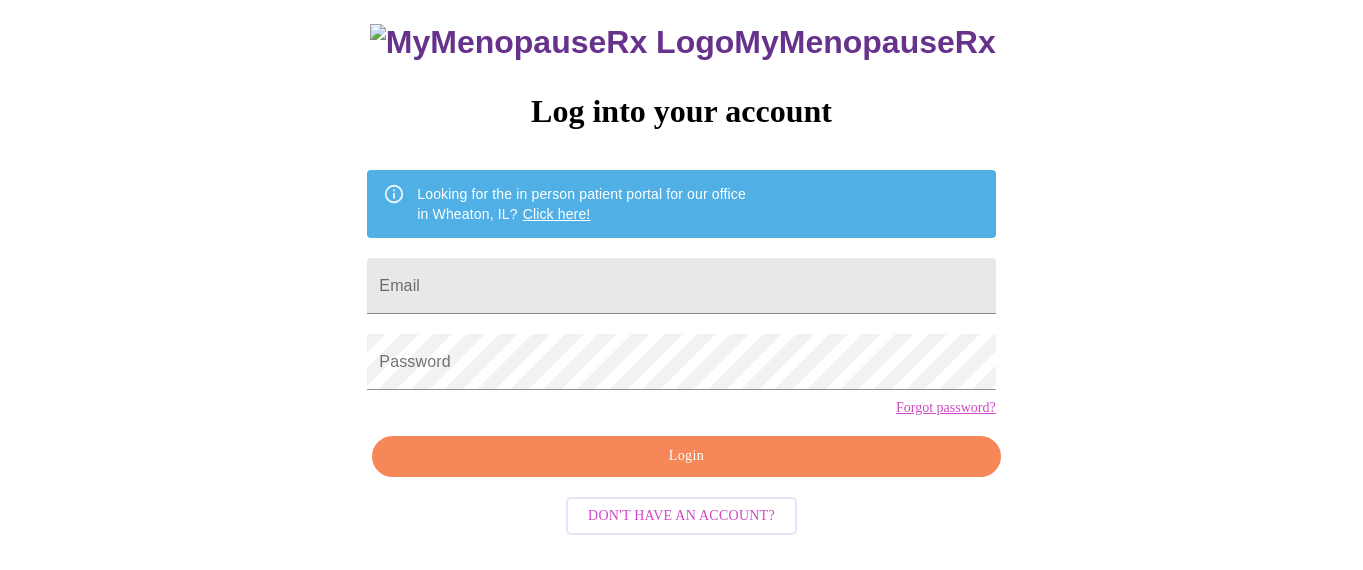 scroll, scrollTop: 137, scrollLeft: 0, axis: vertical 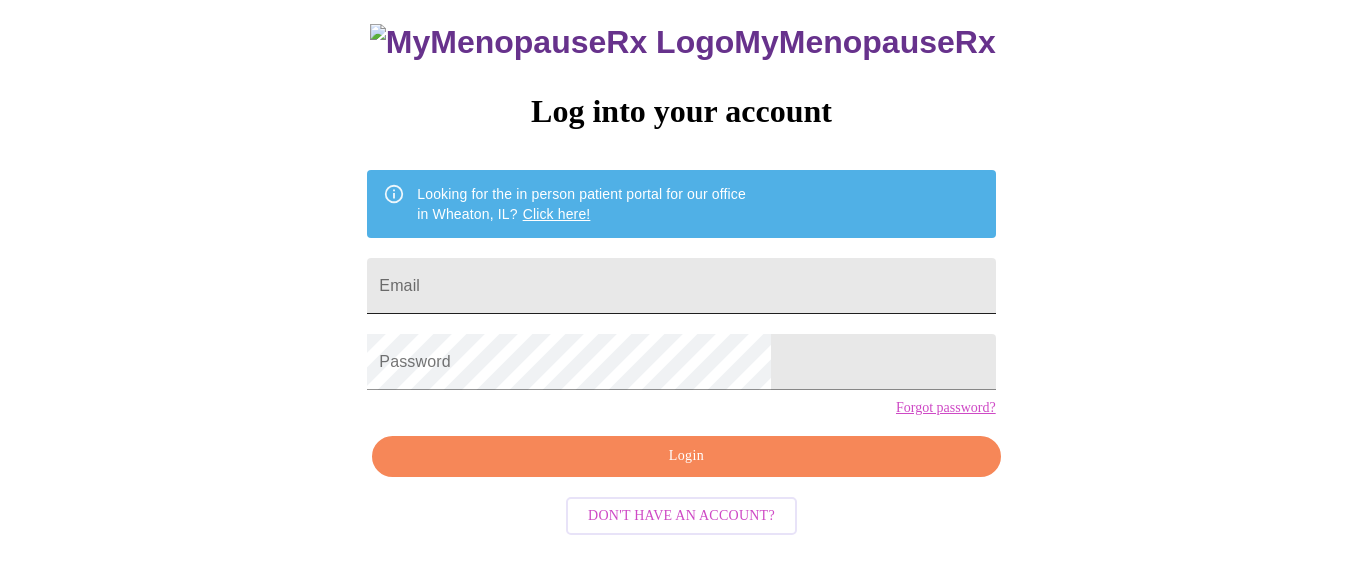 click on "Email" at bounding box center [681, 286] 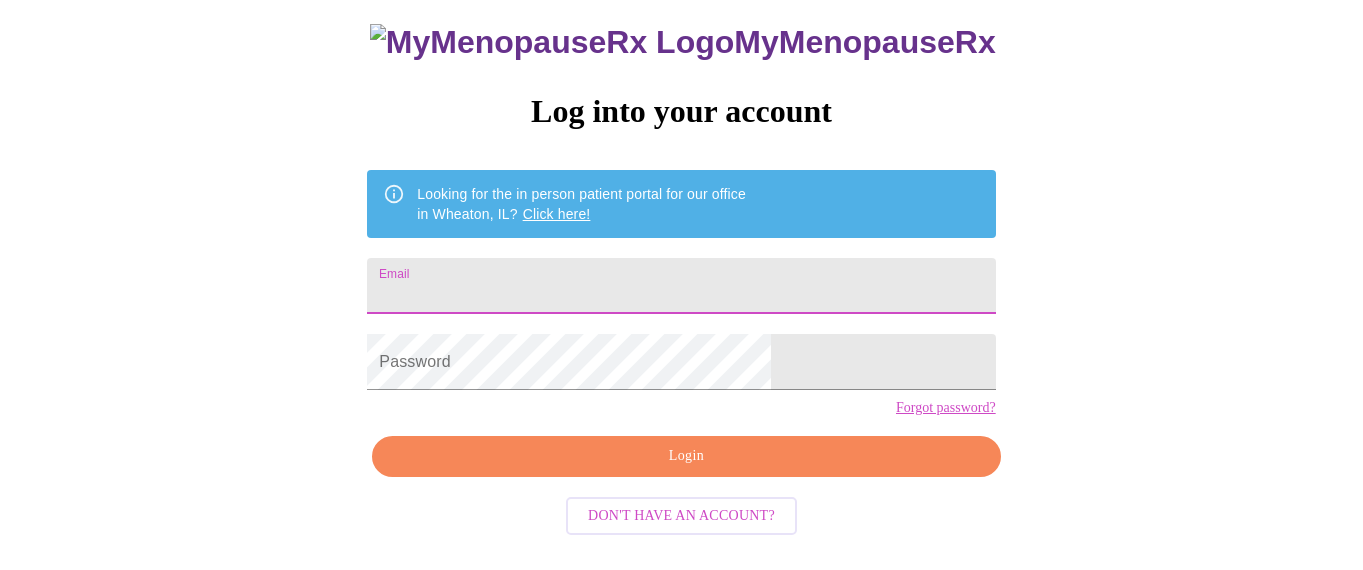 type on "[EMAIL]" 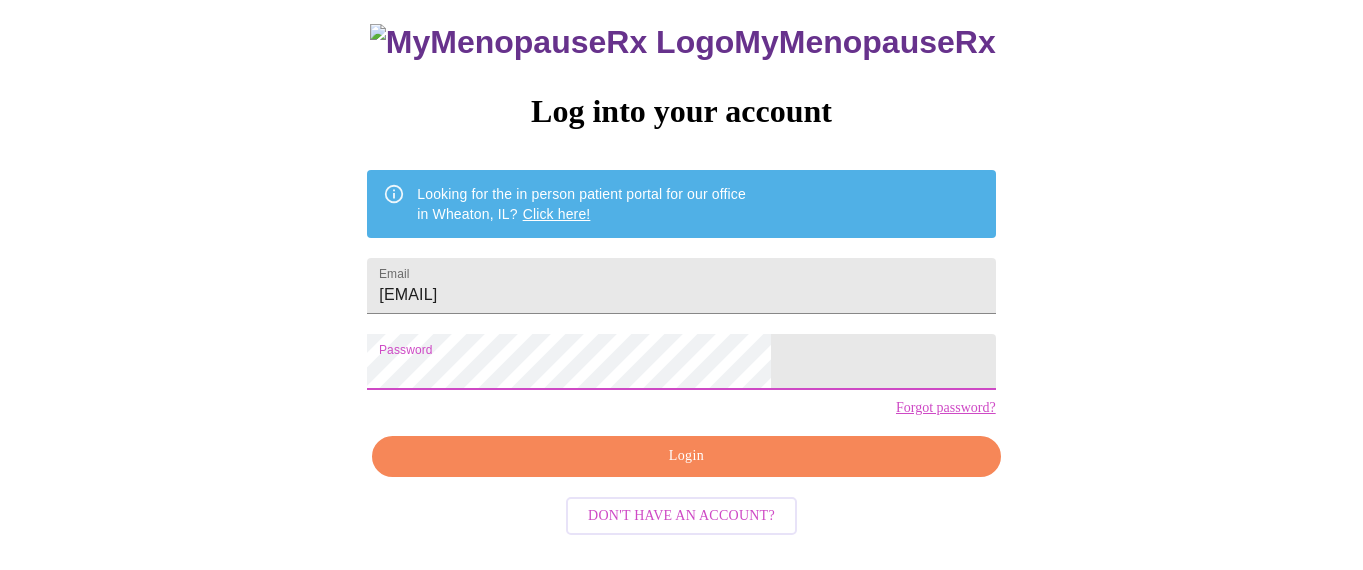 click on "Login" at bounding box center (686, 456) 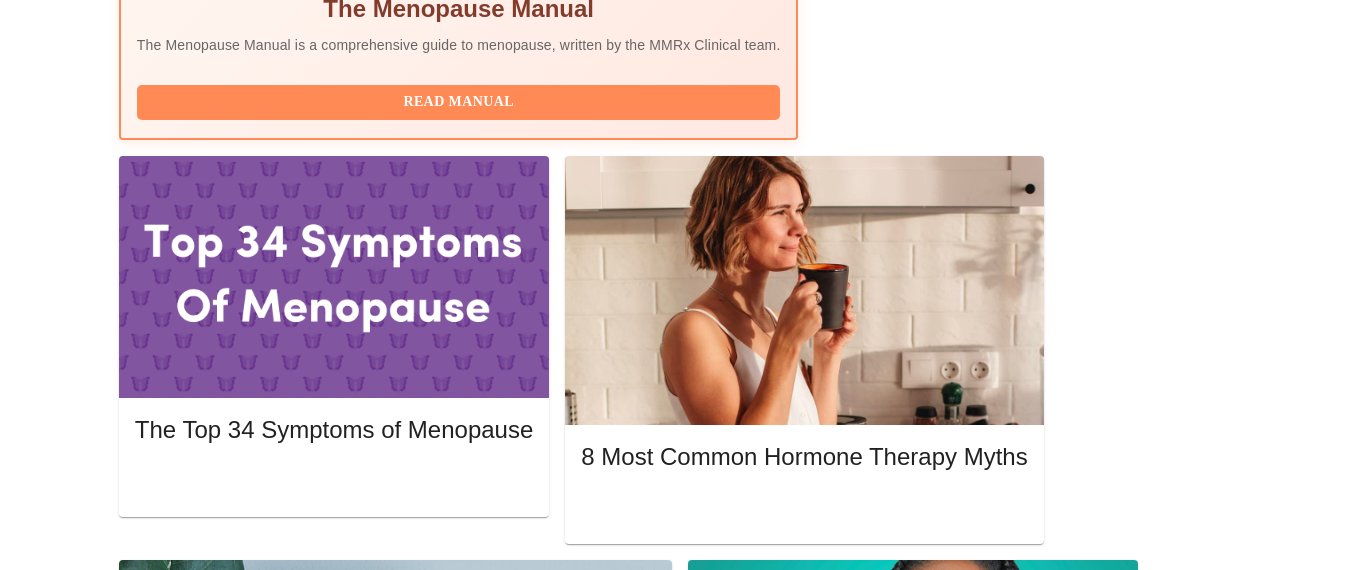 scroll, scrollTop: 819, scrollLeft: 0, axis: vertical 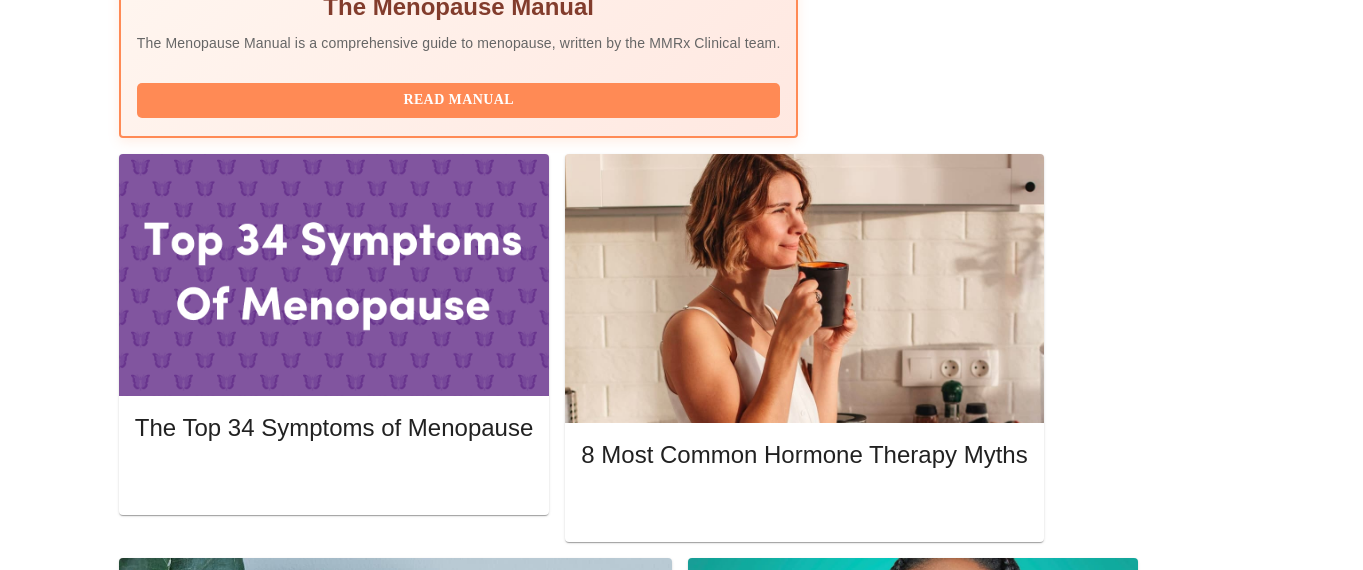 click on "Please complete your pre-assessment" at bounding box center [626, 1901] 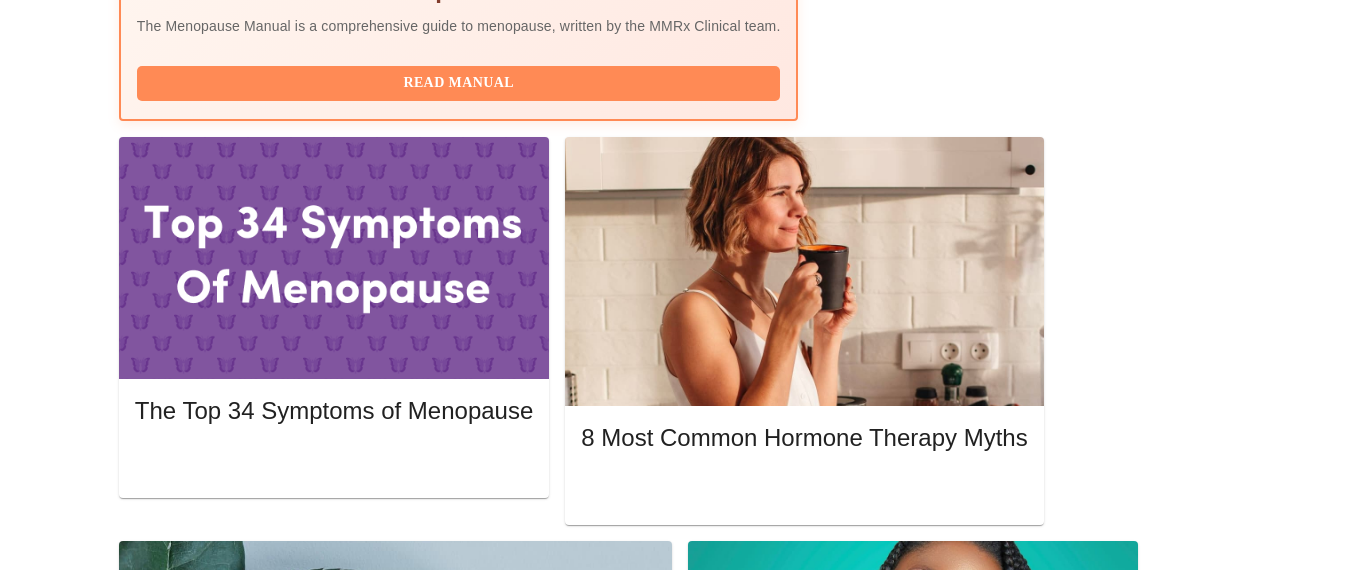 scroll, scrollTop: 834, scrollLeft: 0, axis: vertical 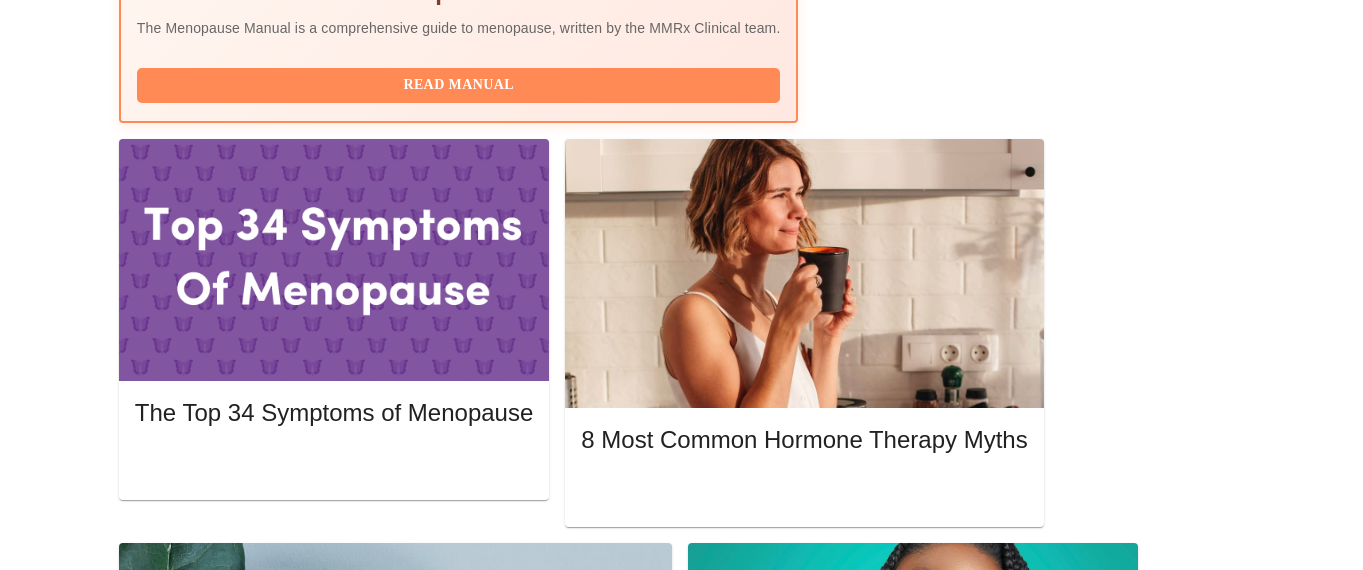click on "Weight : Tuesday, August 5th 2025 @ 1:00pm - 1:20pm CDT with [PERSON] WHNP-BC, FNP-C" at bounding box center [626, 1832] 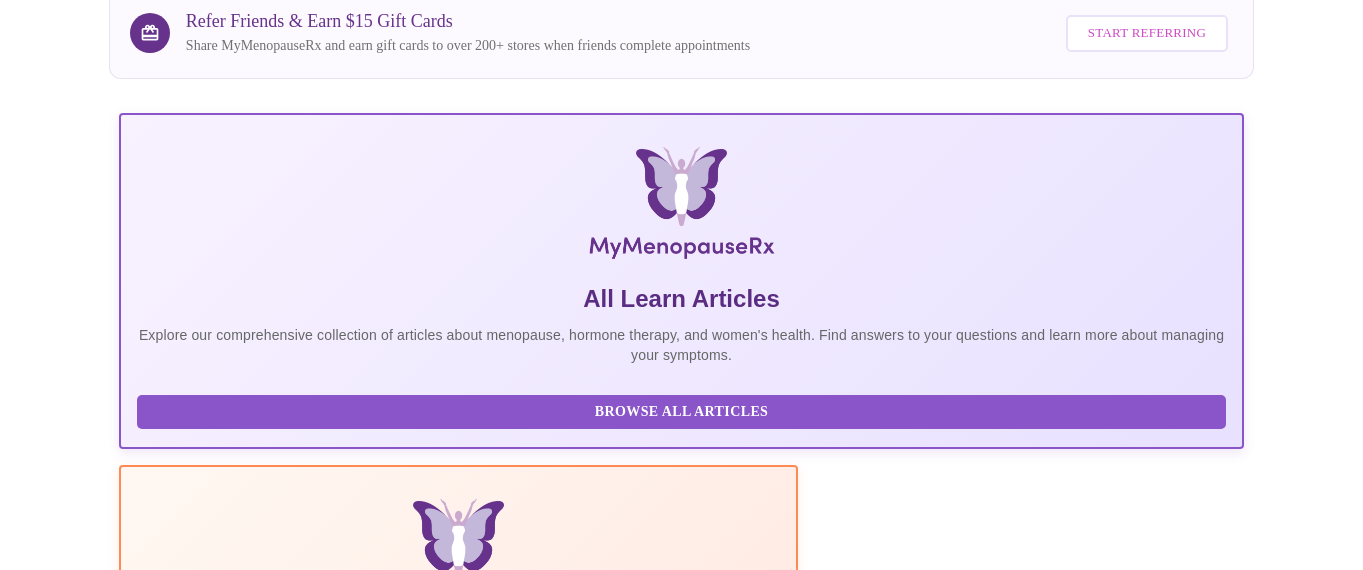 scroll, scrollTop: 0, scrollLeft: 0, axis: both 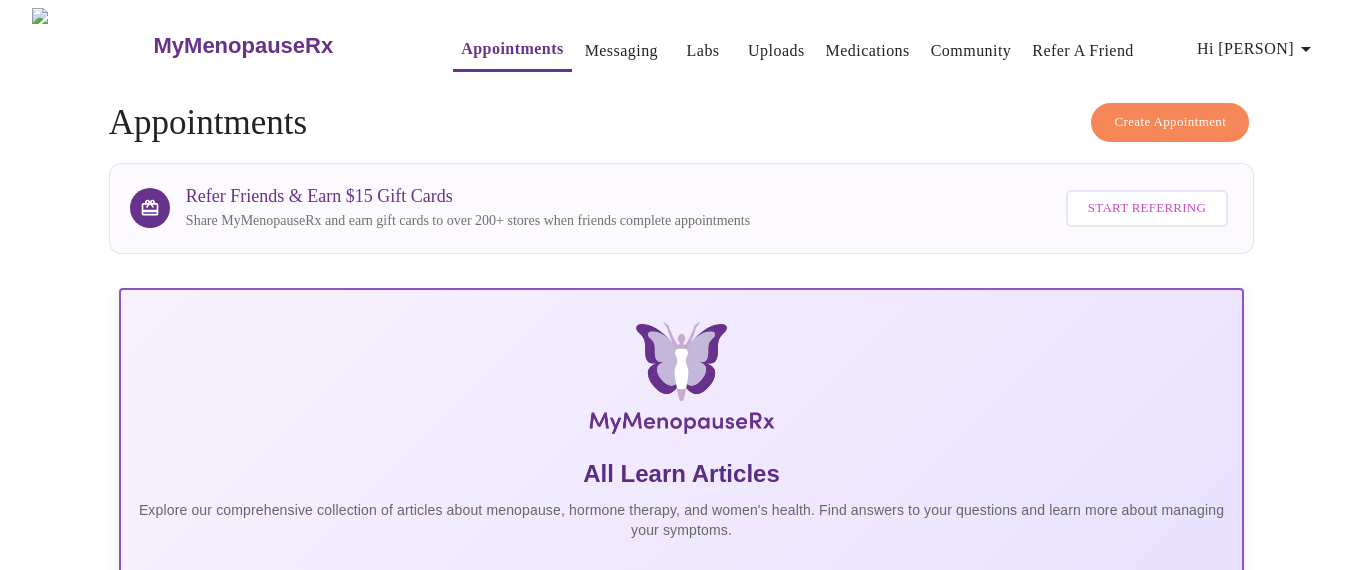 click on "Messaging" at bounding box center [621, 51] 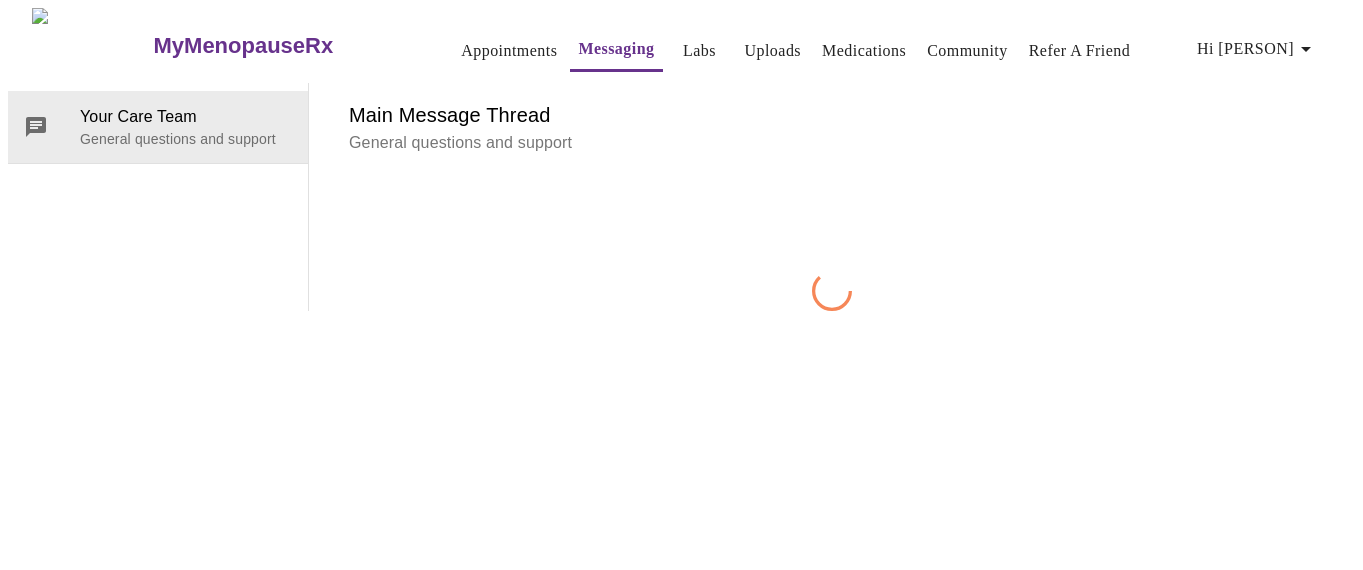 scroll, scrollTop: 75, scrollLeft: 0, axis: vertical 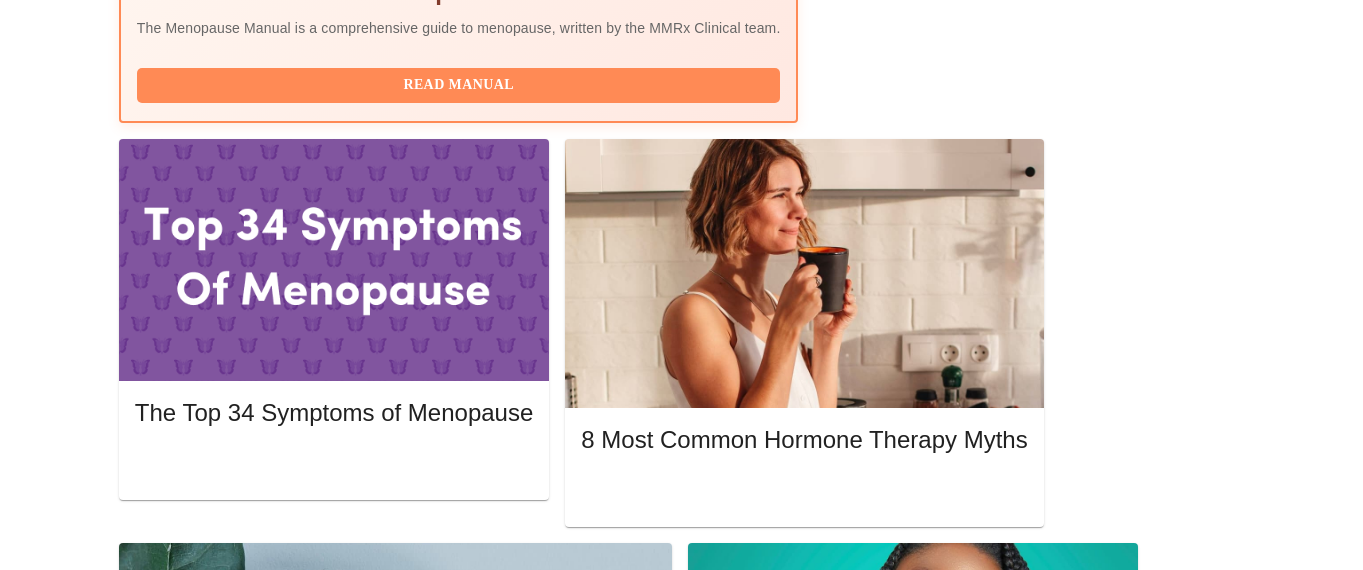 click 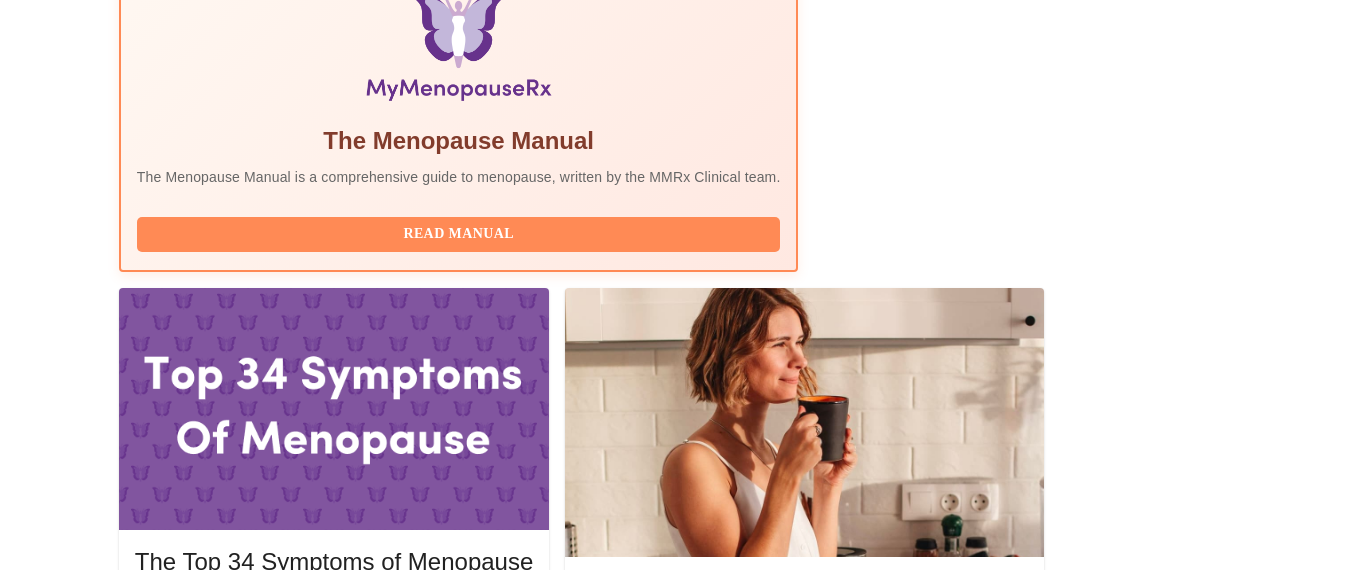 scroll, scrollTop: 682, scrollLeft: 0, axis: vertical 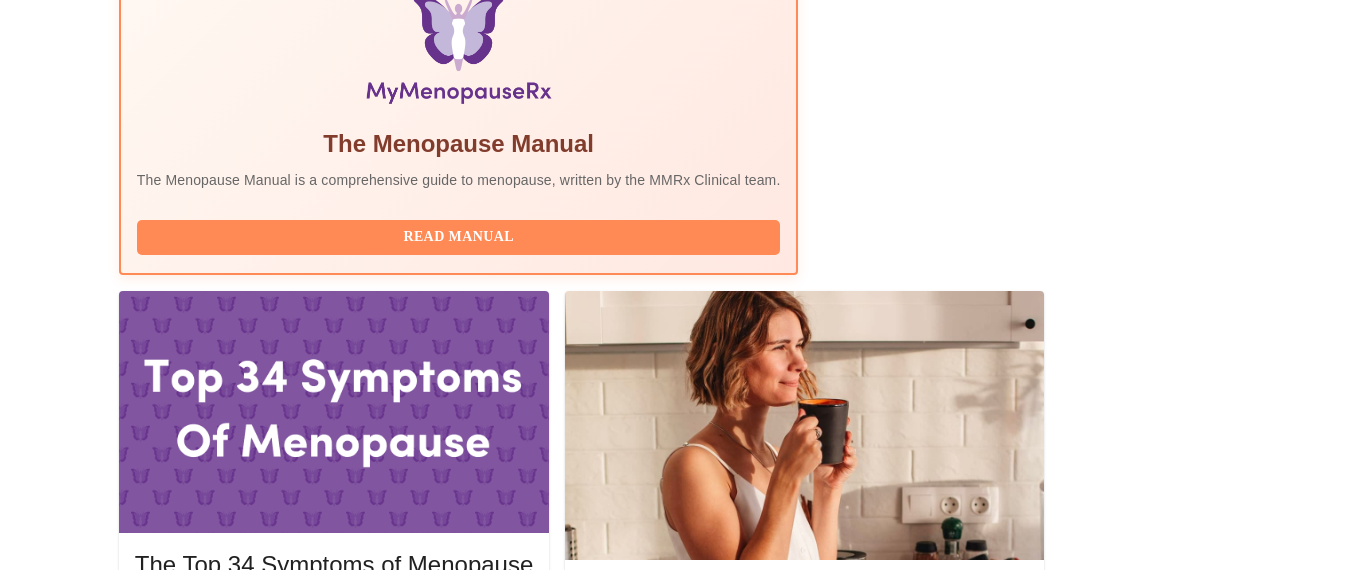 click on "Scheduled Payment Pre-Assessment Waiting Room Processing Insurance" at bounding box center (681, 1787) 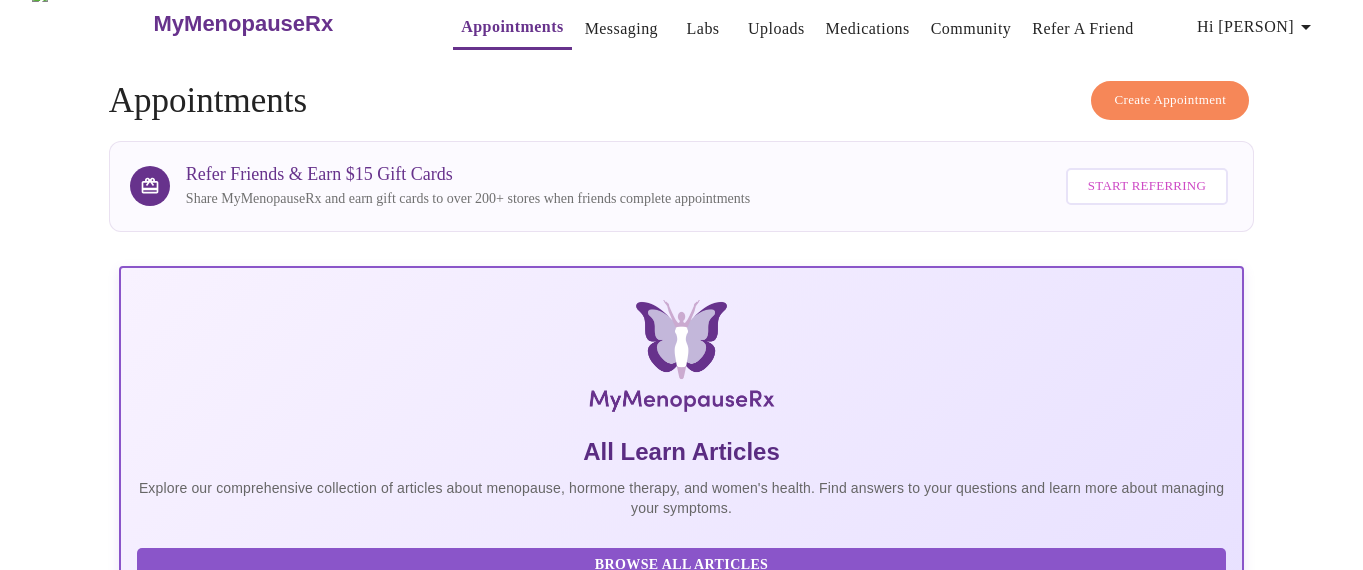 scroll, scrollTop: 0, scrollLeft: 0, axis: both 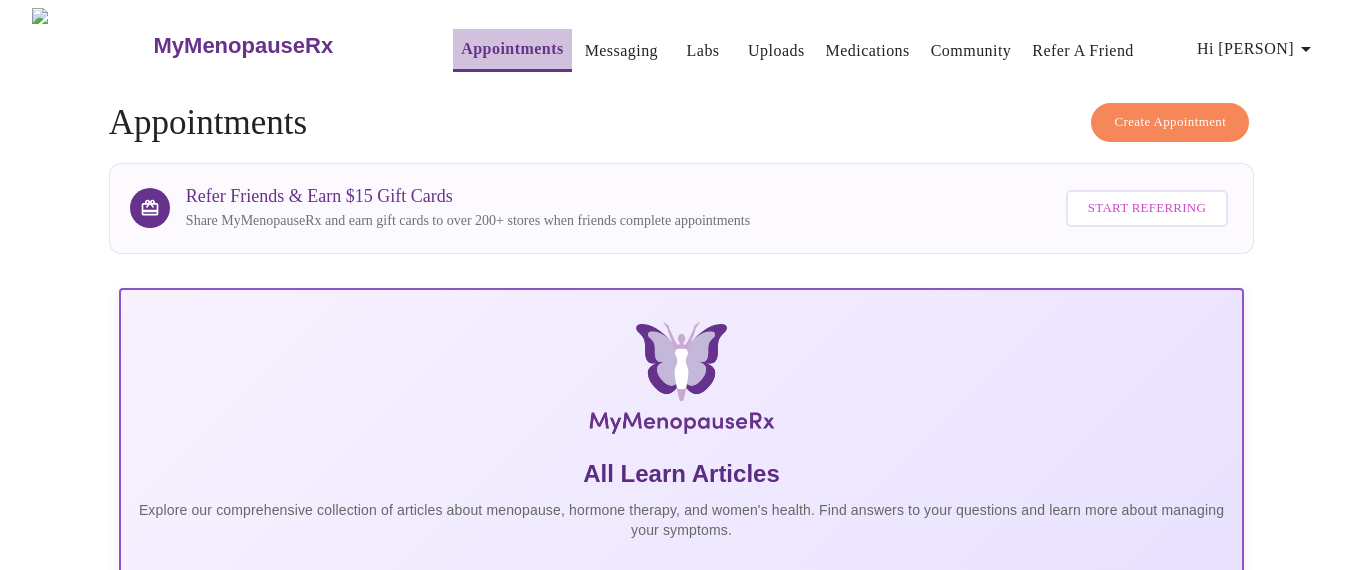 click on "Appointments" at bounding box center [512, 49] 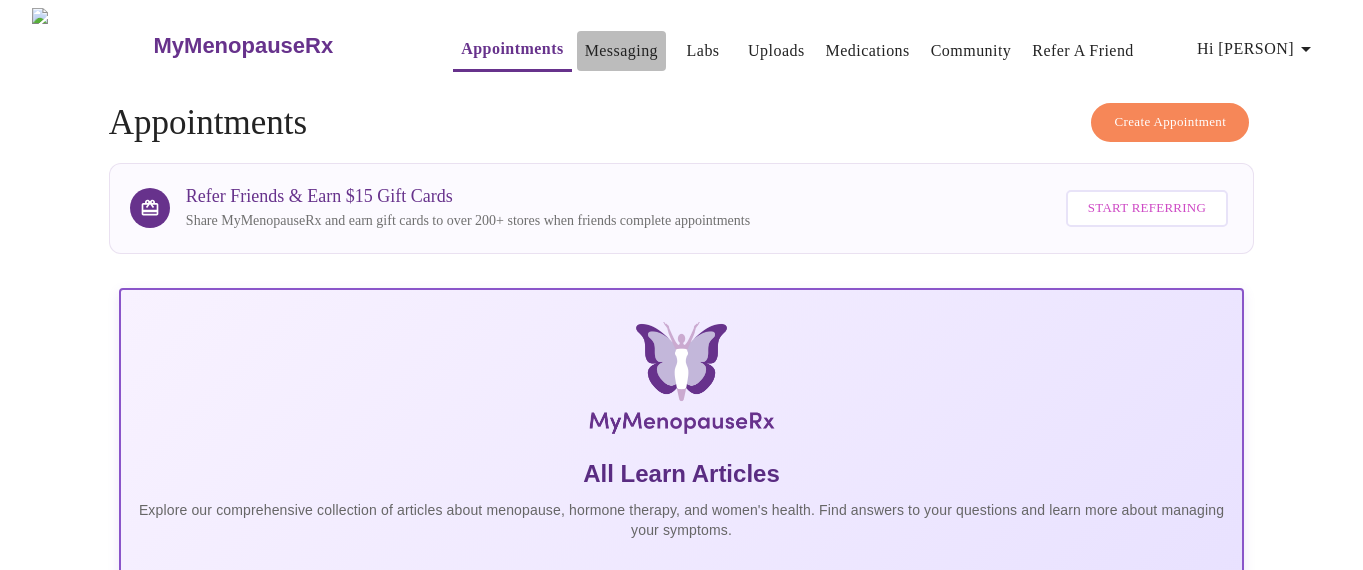 click on "Messaging" at bounding box center (621, 51) 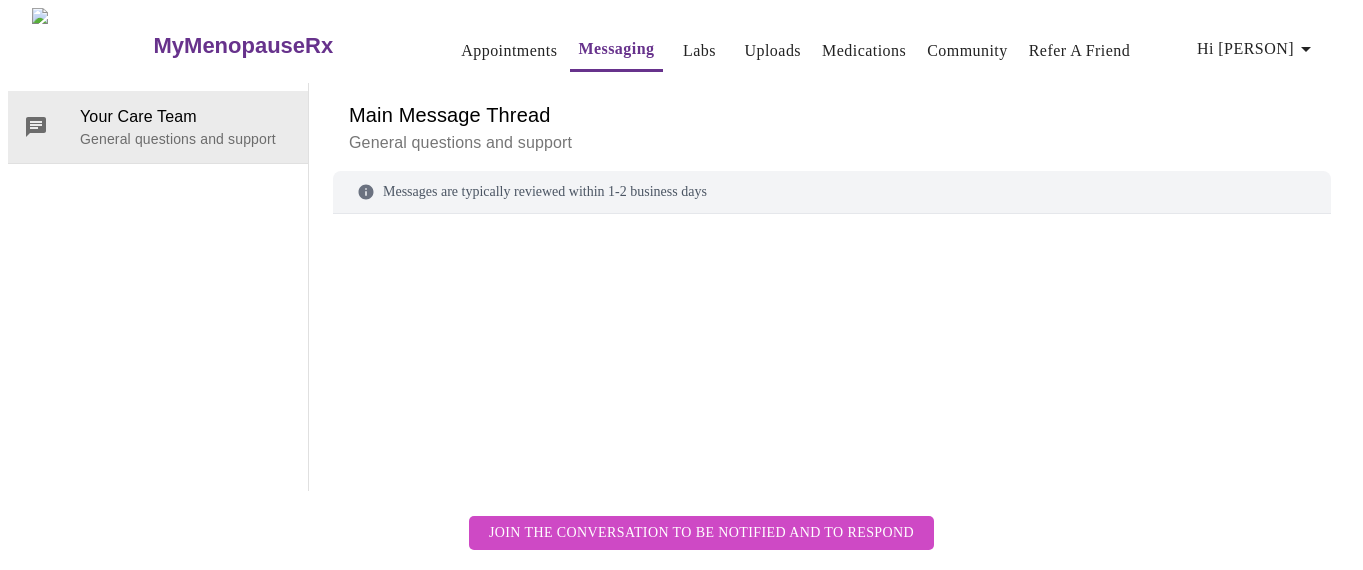 scroll, scrollTop: 75, scrollLeft: 0, axis: vertical 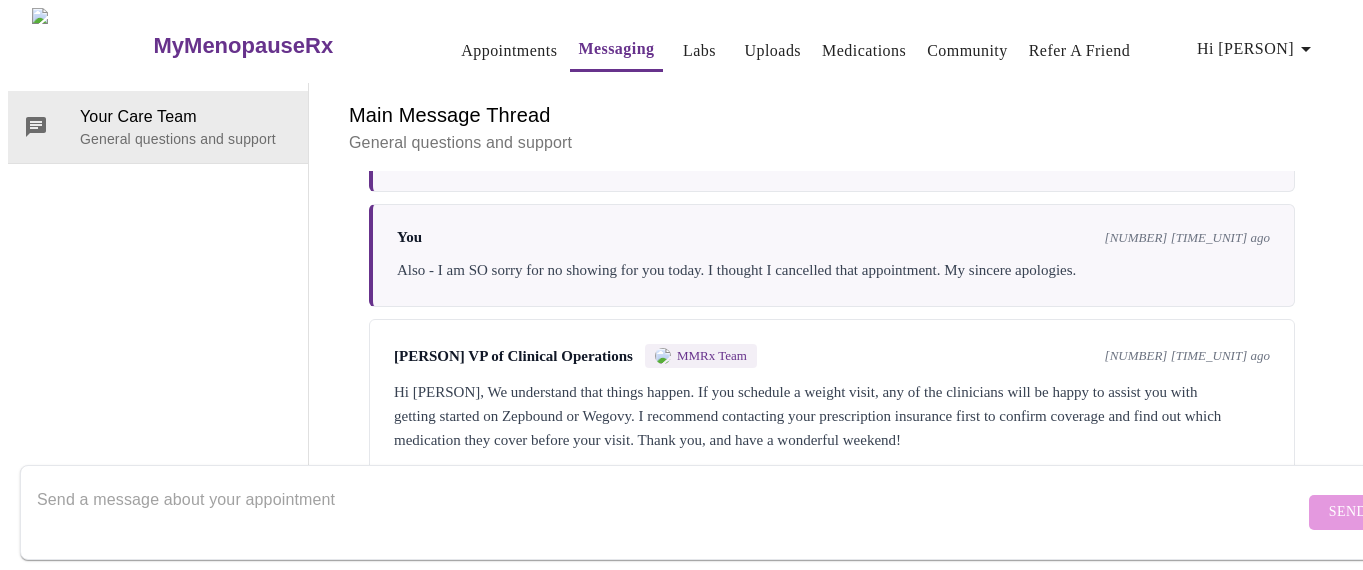 click at bounding box center (670, 512) 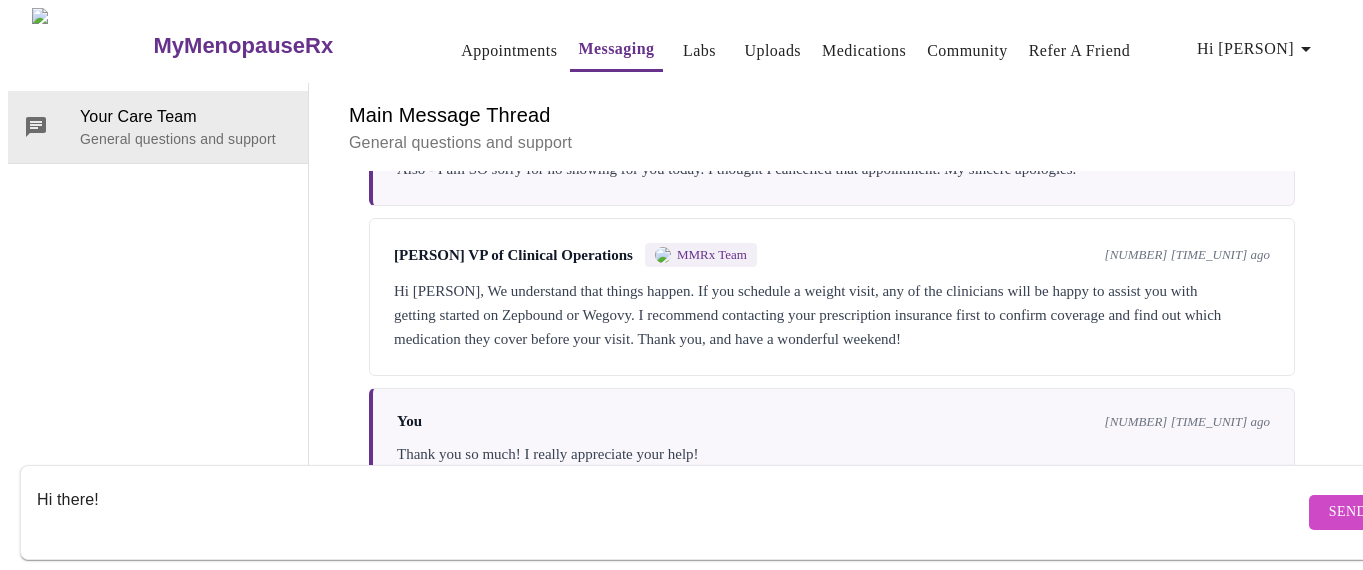 scroll, scrollTop: 469, scrollLeft: 0, axis: vertical 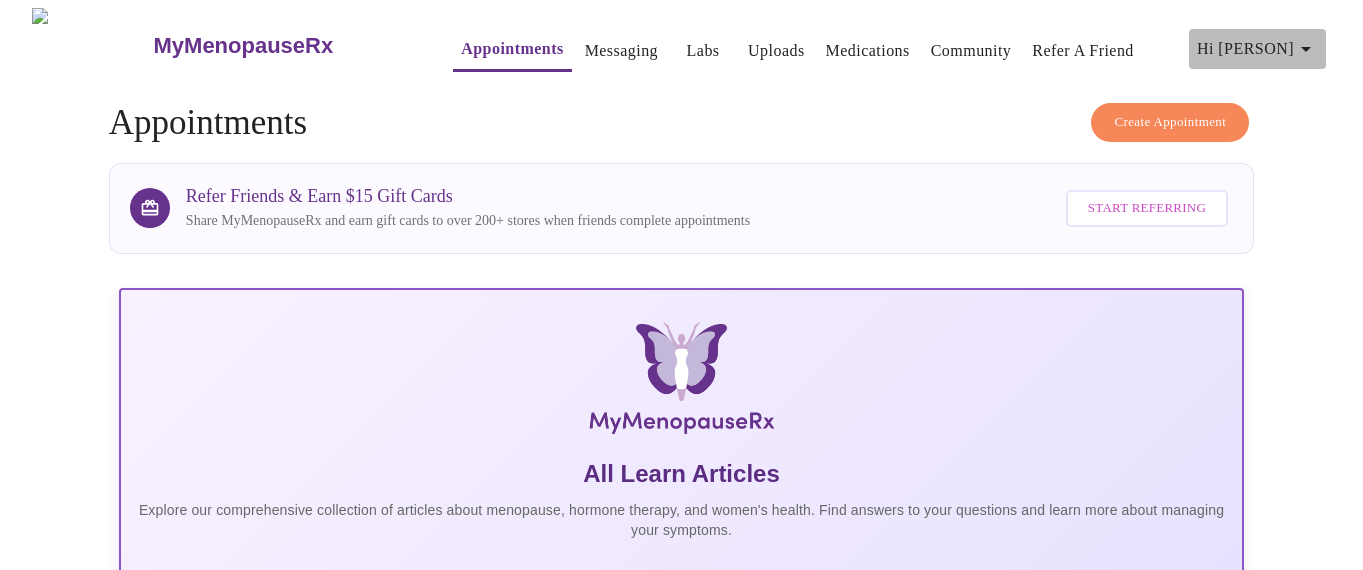 click on "Hi [PERSON]" at bounding box center [1257, 49] 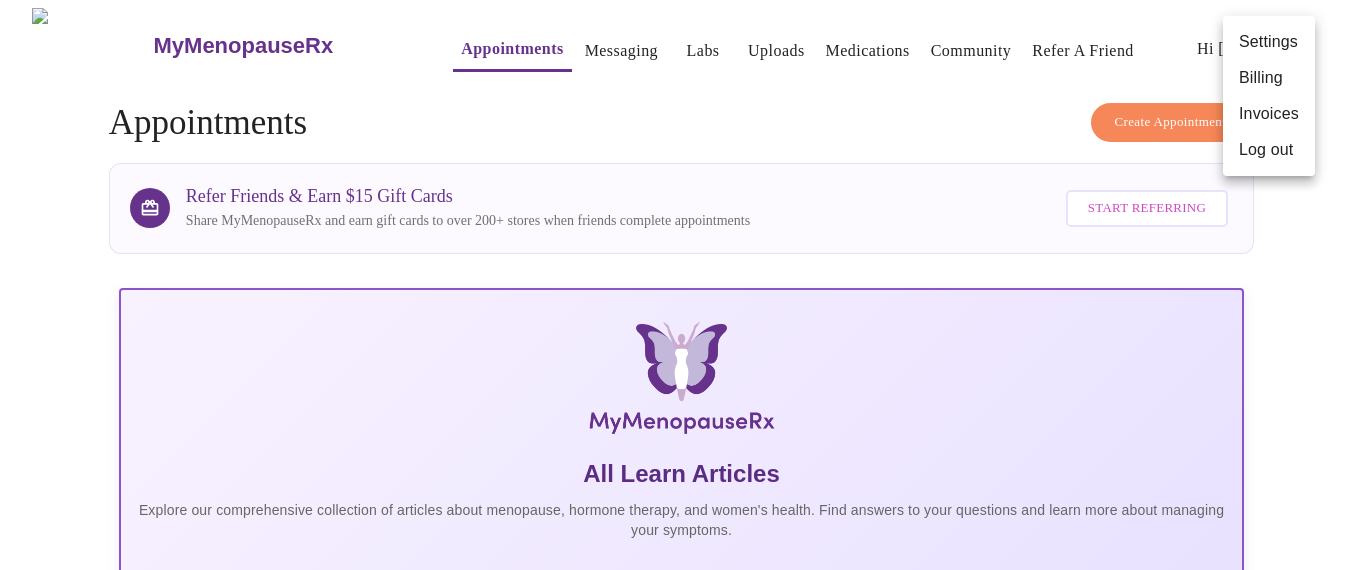 scroll, scrollTop: 75, scrollLeft: 0, axis: vertical 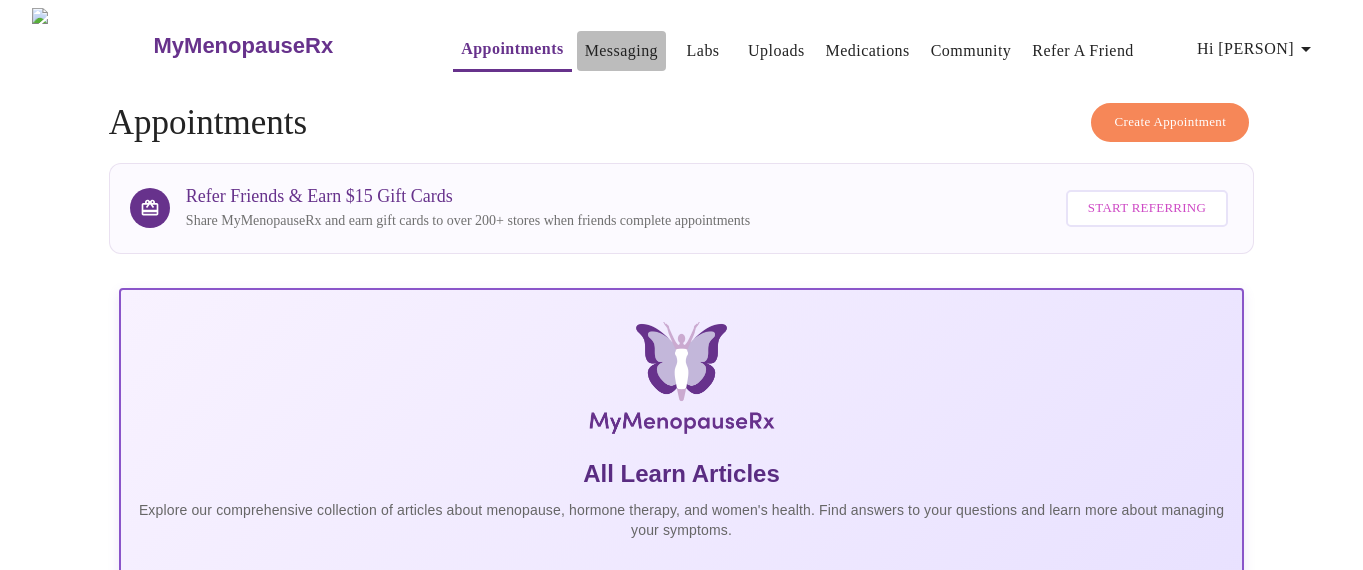 click on "Messaging" at bounding box center [621, 51] 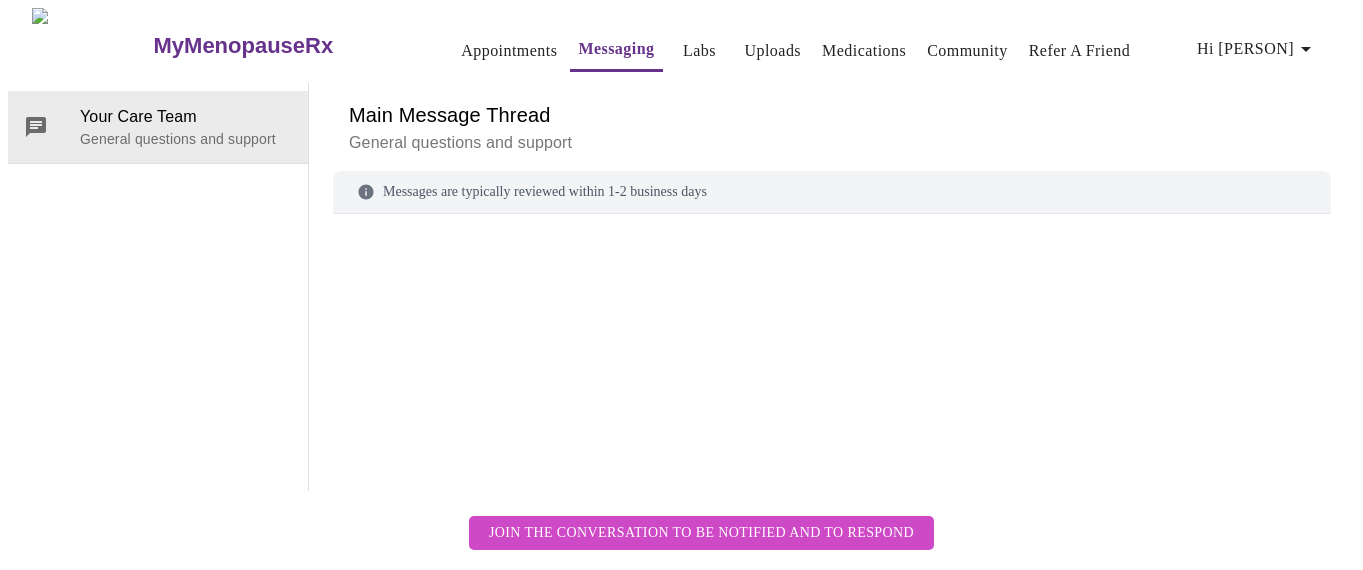 scroll, scrollTop: 75, scrollLeft: 0, axis: vertical 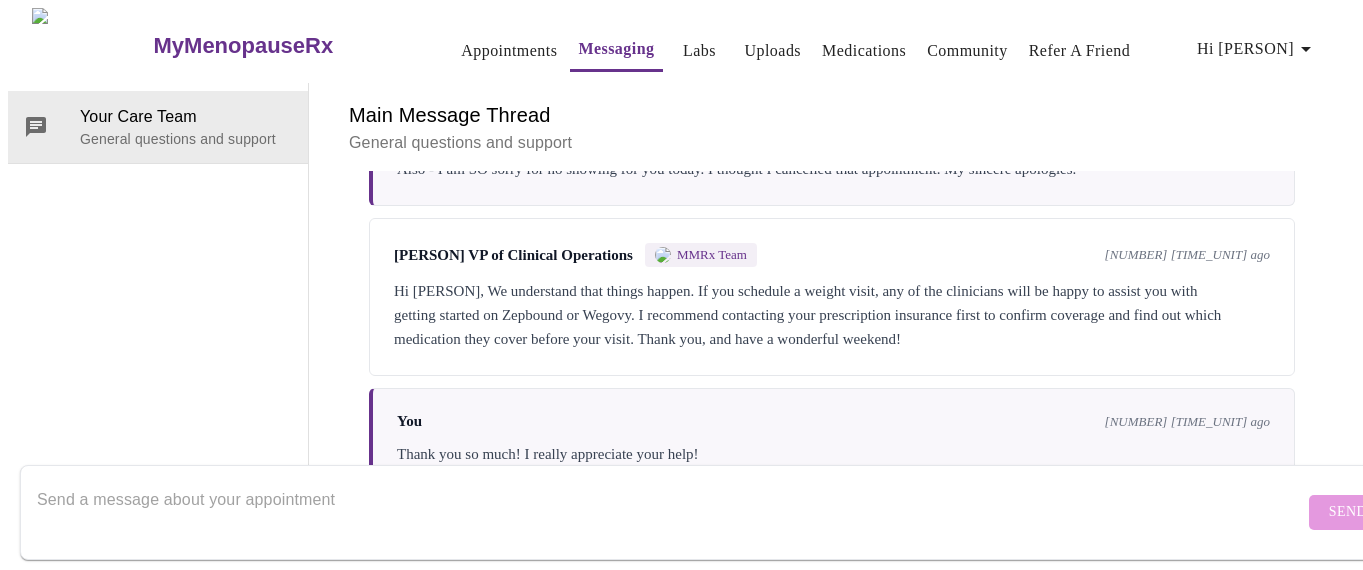 click at bounding box center (670, 512) 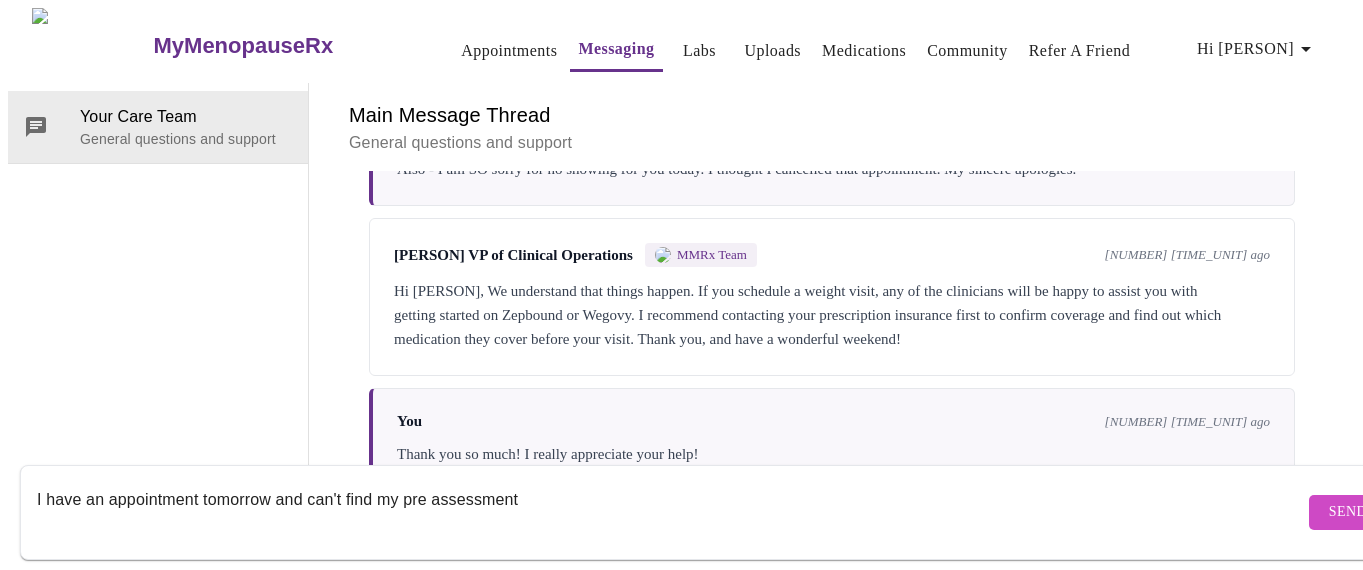 click on "I have an appointment tomorrow and can't find my pre assessment" at bounding box center [670, 512] 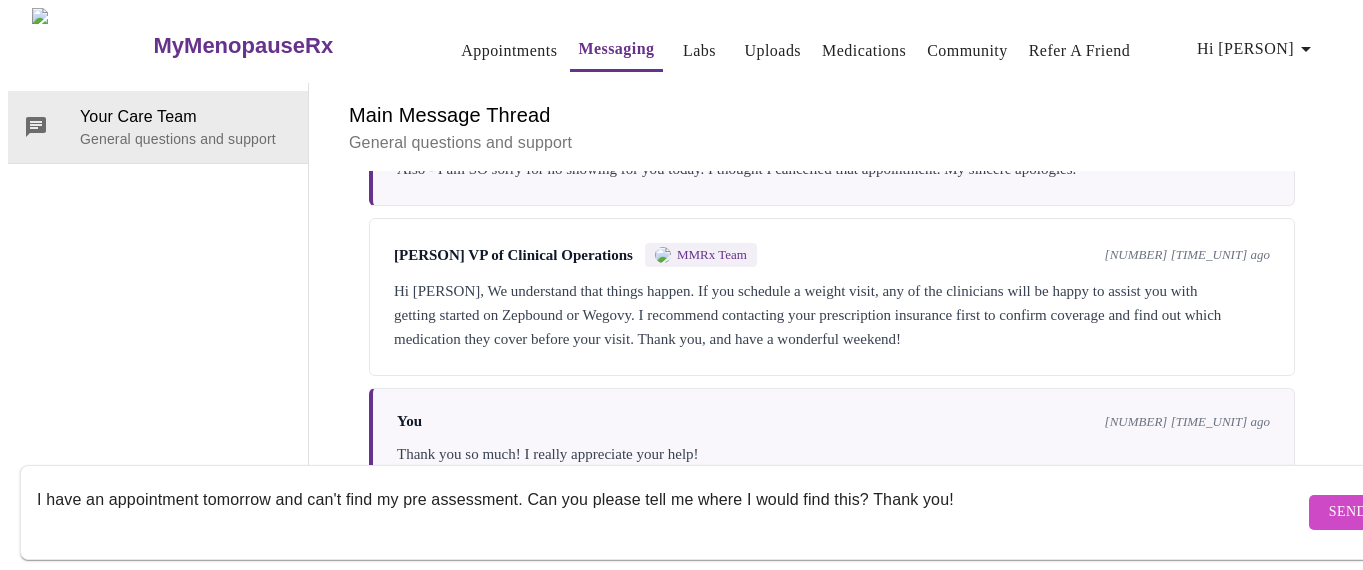 type on "I have an appointment tomorrow and can't find my pre assessment. Can you please tell me where I would find this? Thank you!" 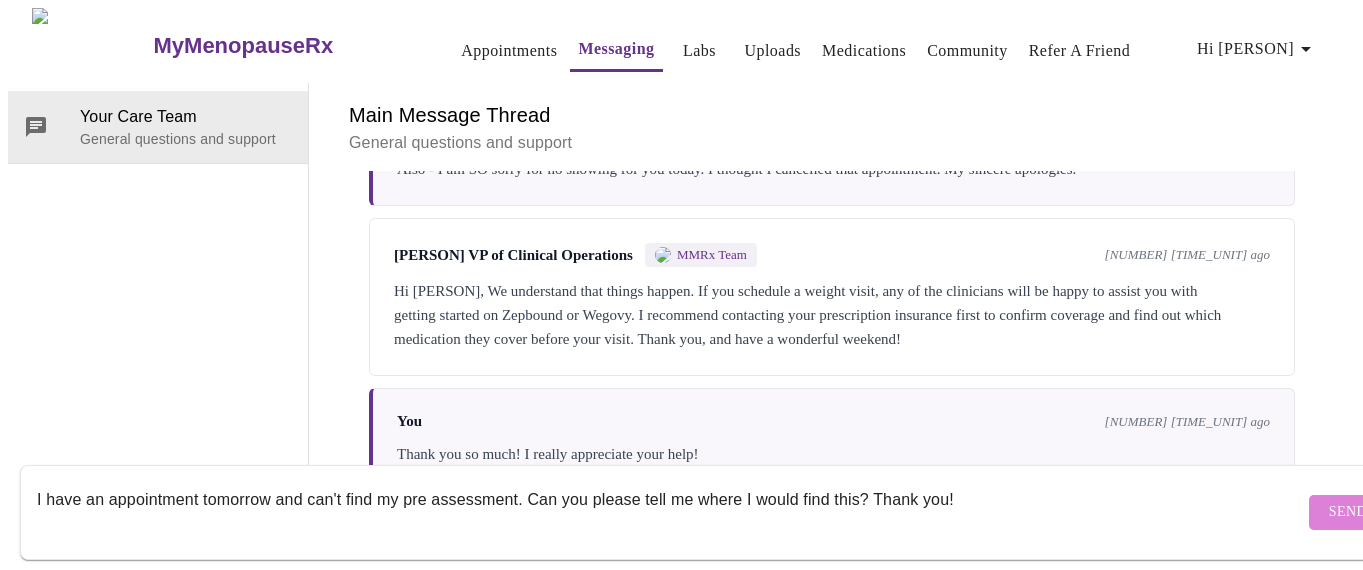 click on "Send" at bounding box center [1348, 512] 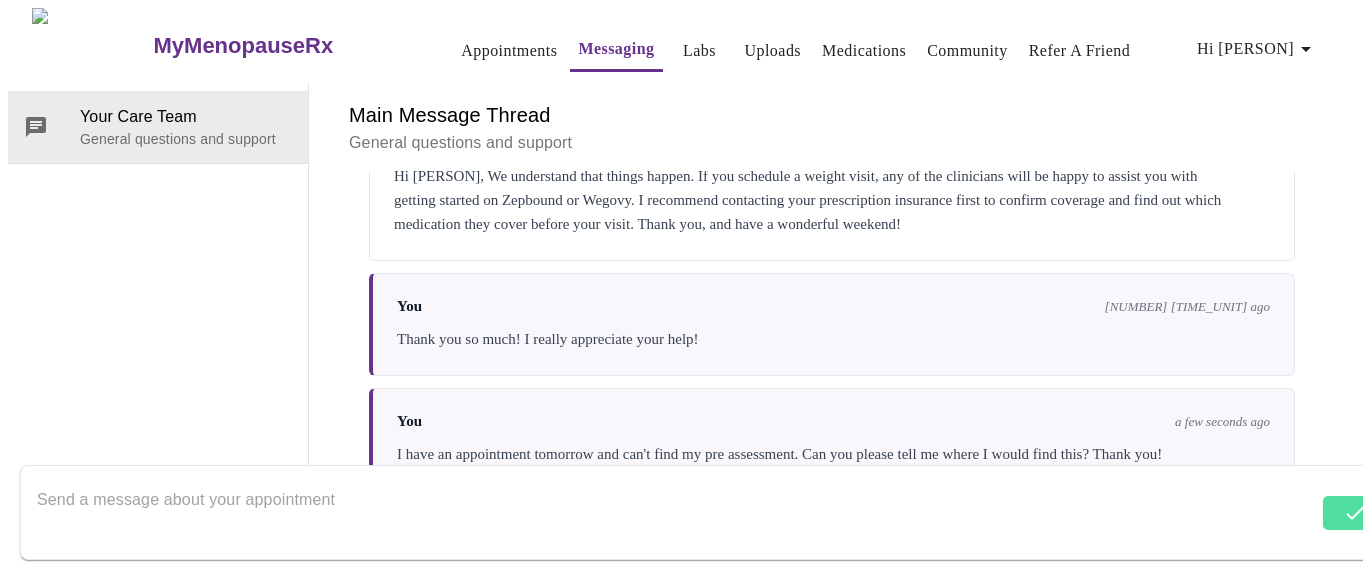 scroll, scrollTop: 635, scrollLeft: 0, axis: vertical 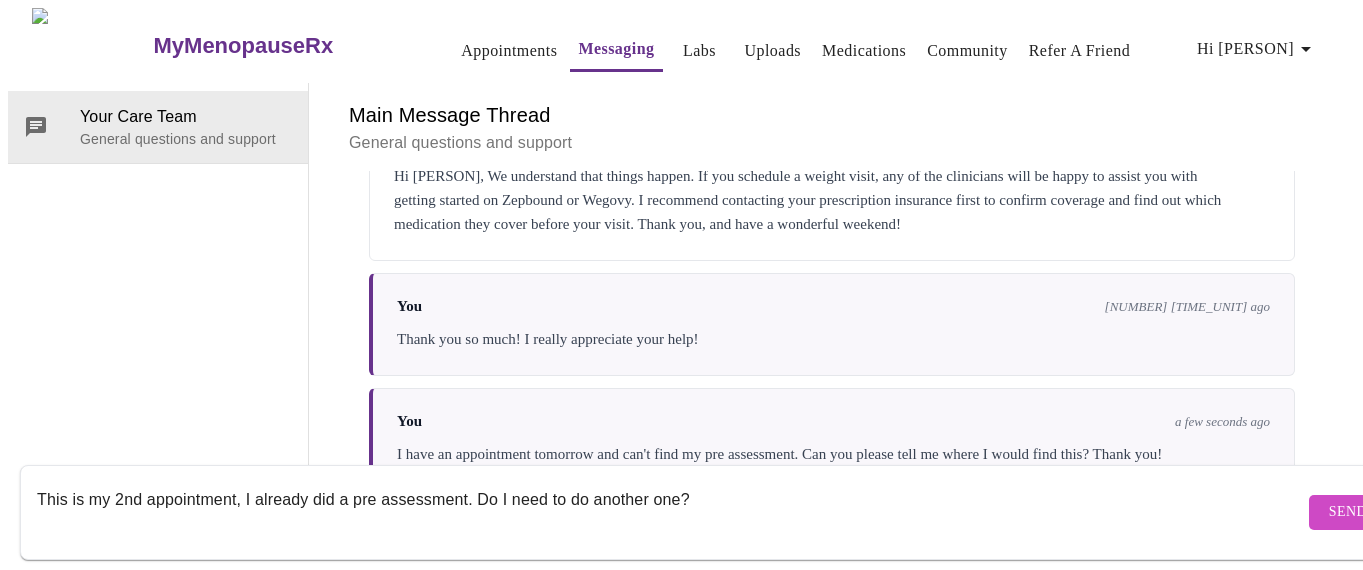type on "This is my 2nd appointment, I already did a pre assessment. Do I need to do another one?" 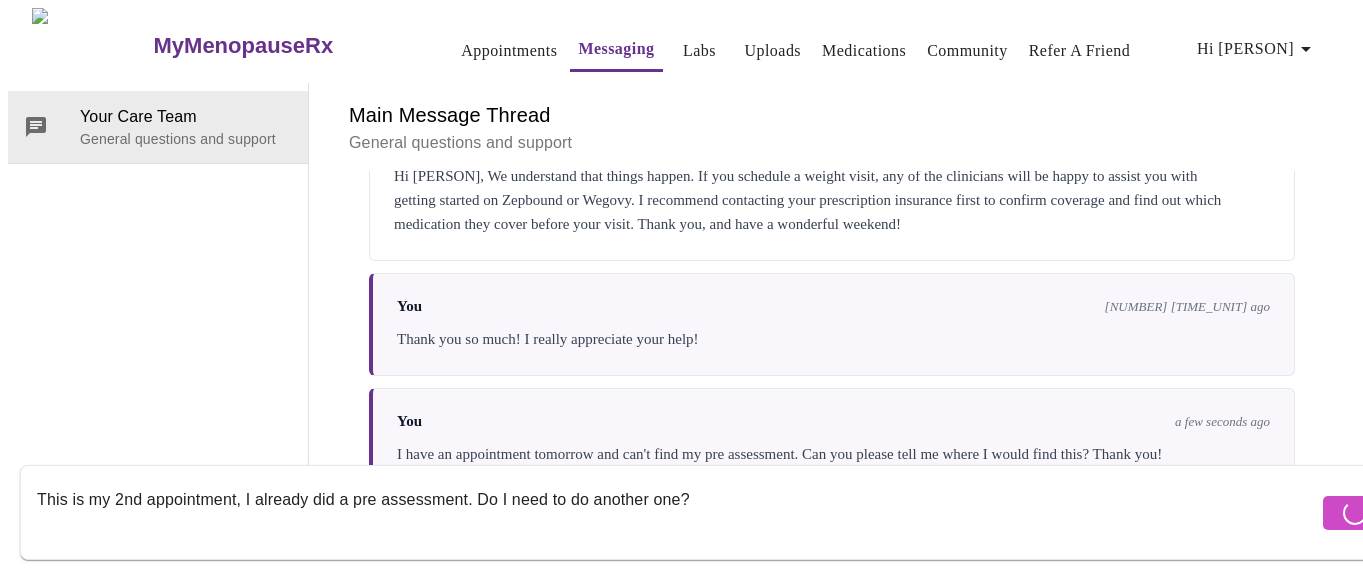 type 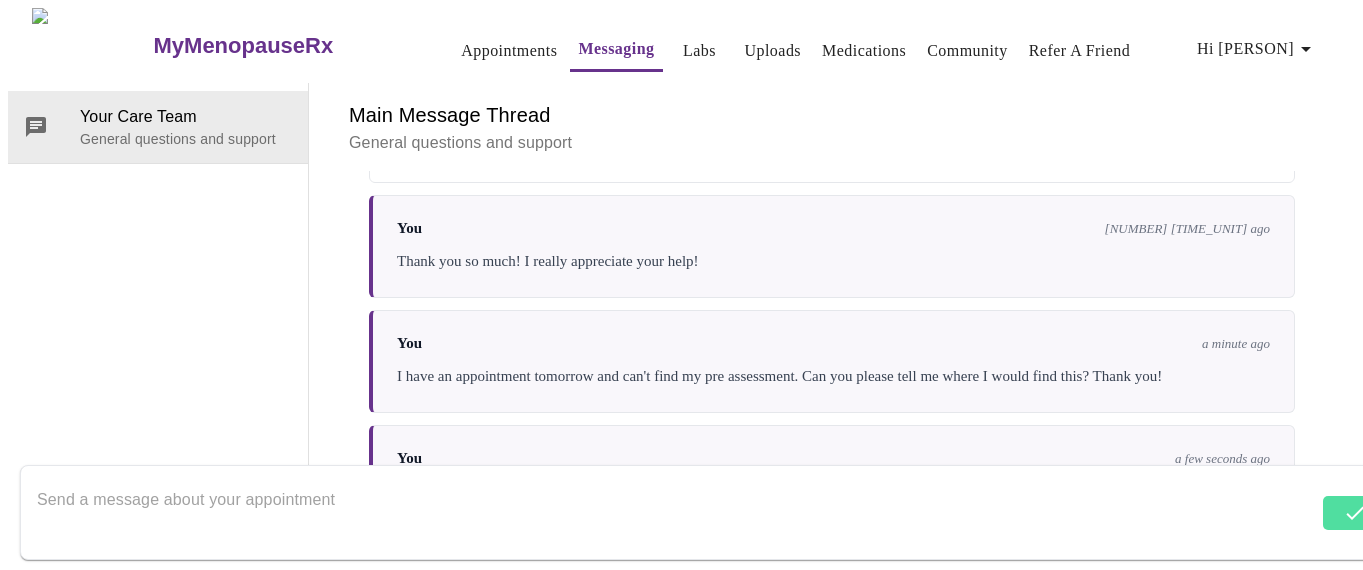 scroll, scrollTop: 755, scrollLeft: 0, axis: vertical 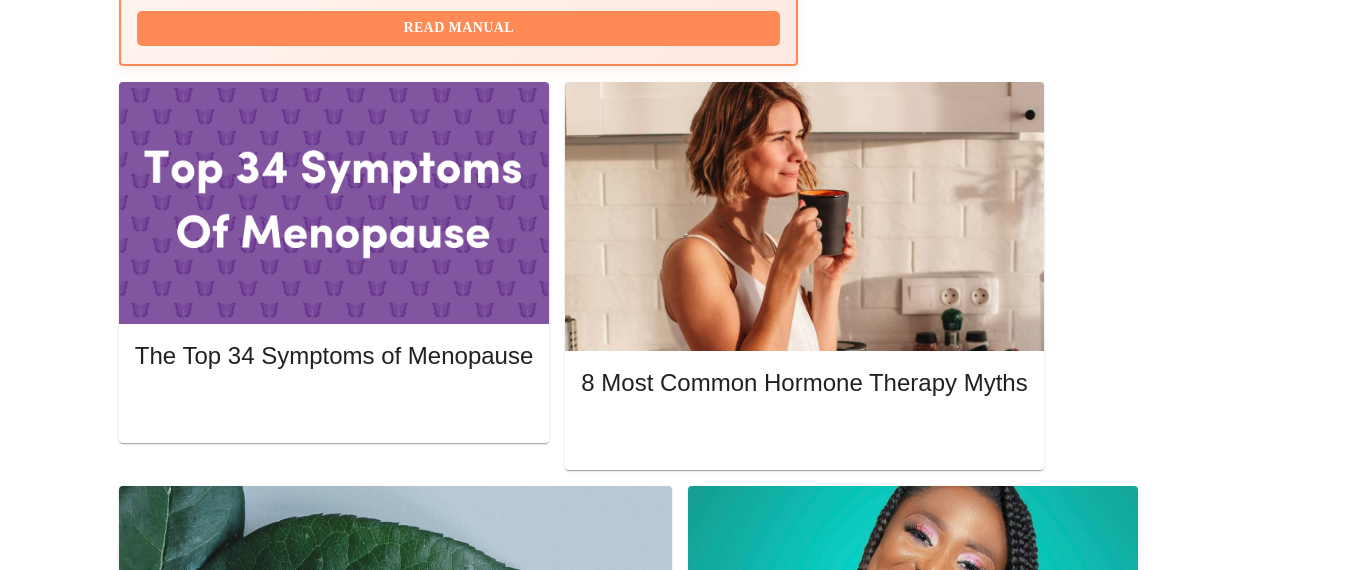 click on "Please complete your pre-assessment" at bounding box center [626, 1829] 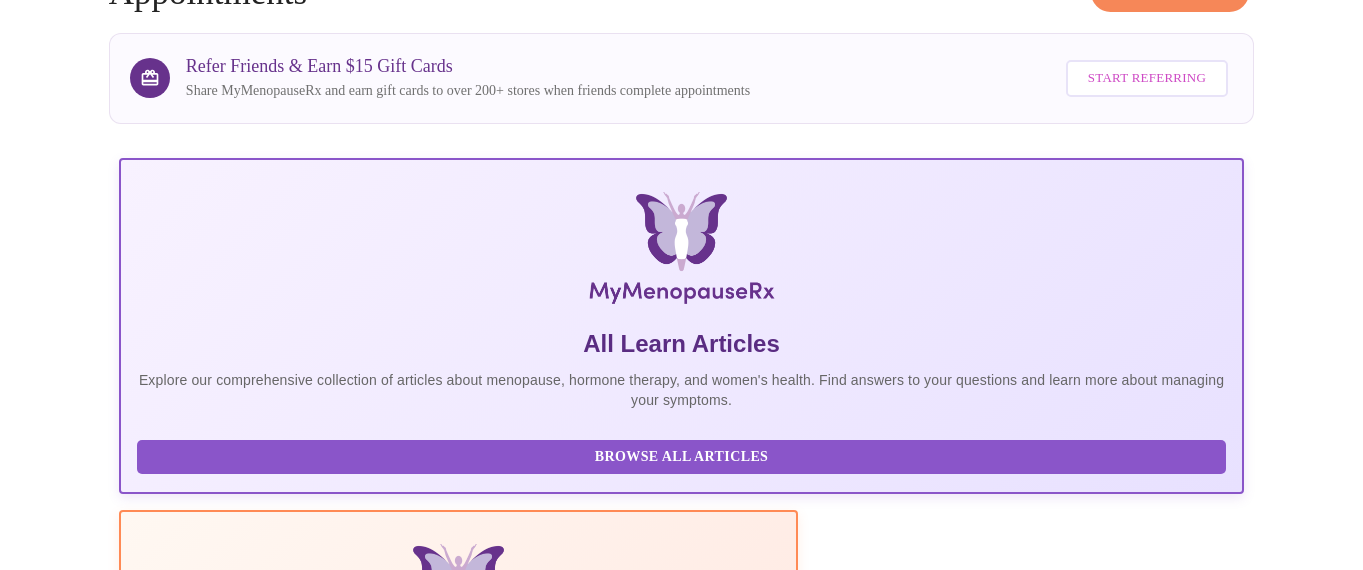 scroll, scrollTop: 0, scrollLeft: 0, axis: both 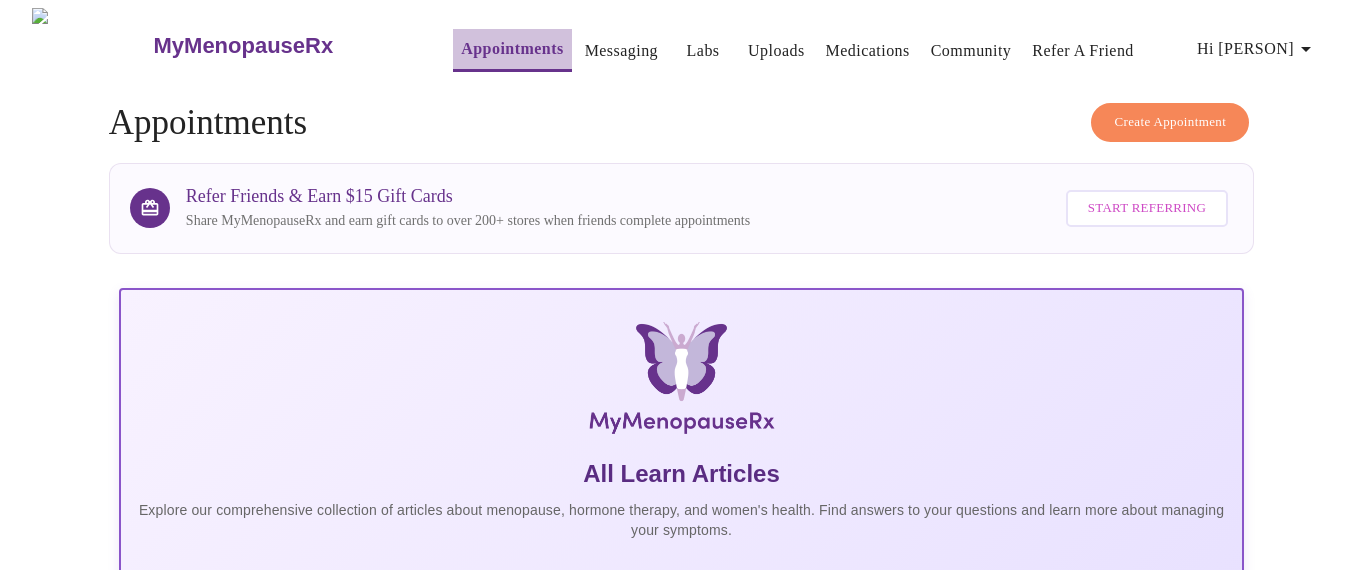 click on "Appointments" at bounding box center [512, 49] 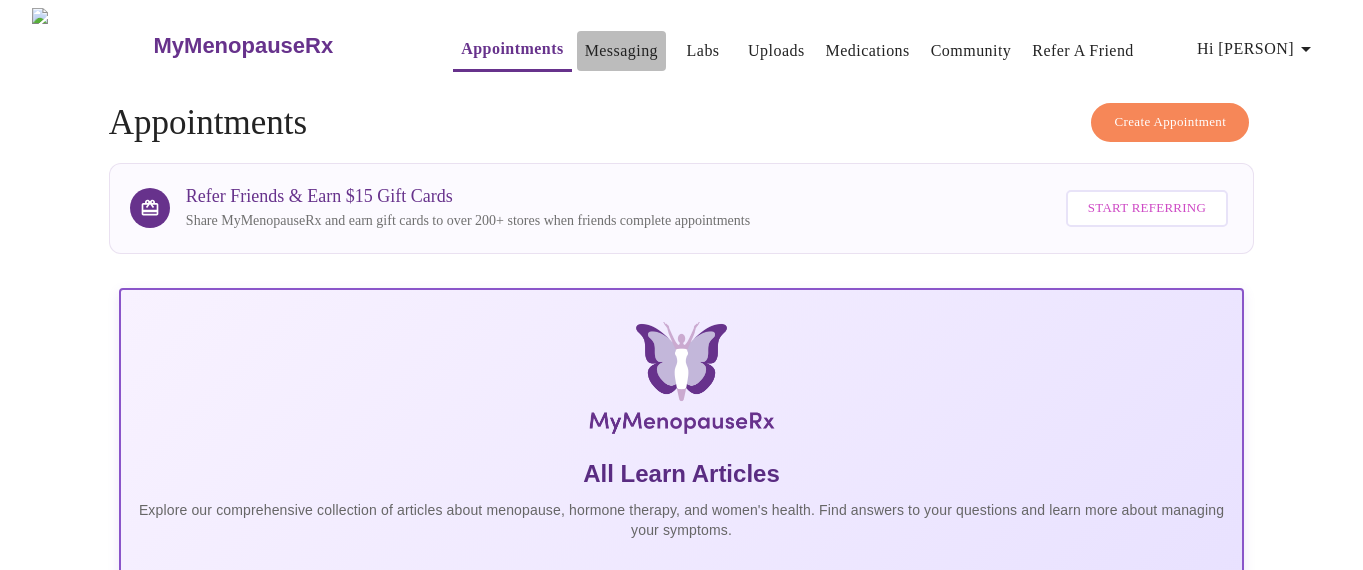 click on "Messaging" at bounding box center [621, 51] 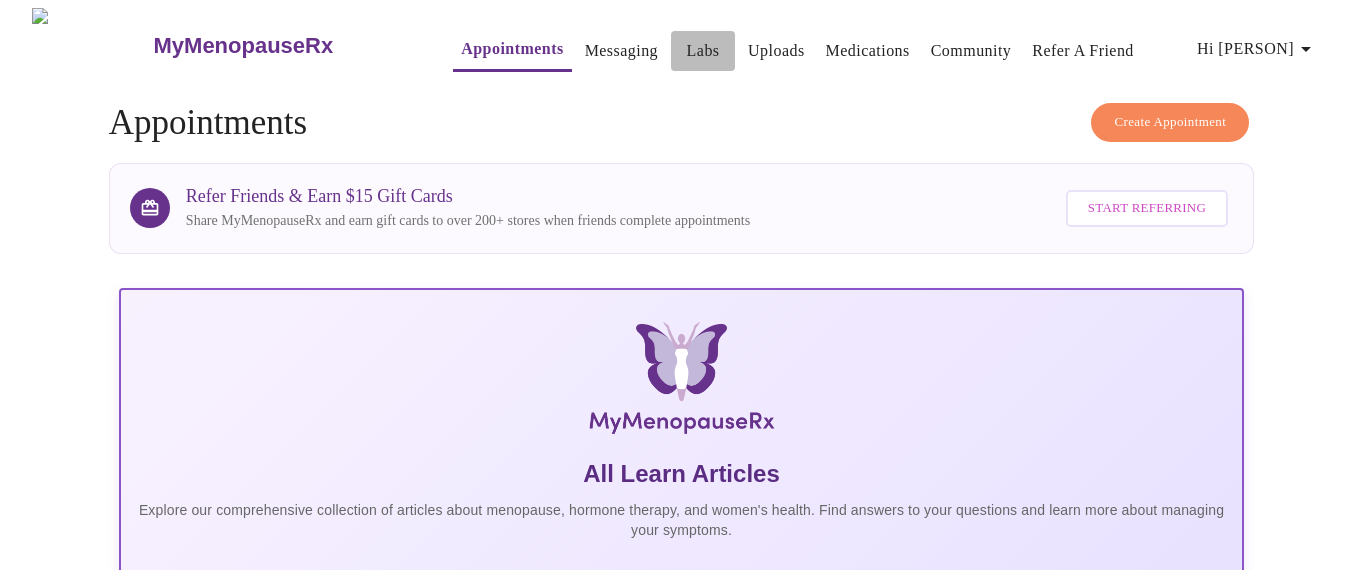 click on "Labs" at bounding box center (703, 51) 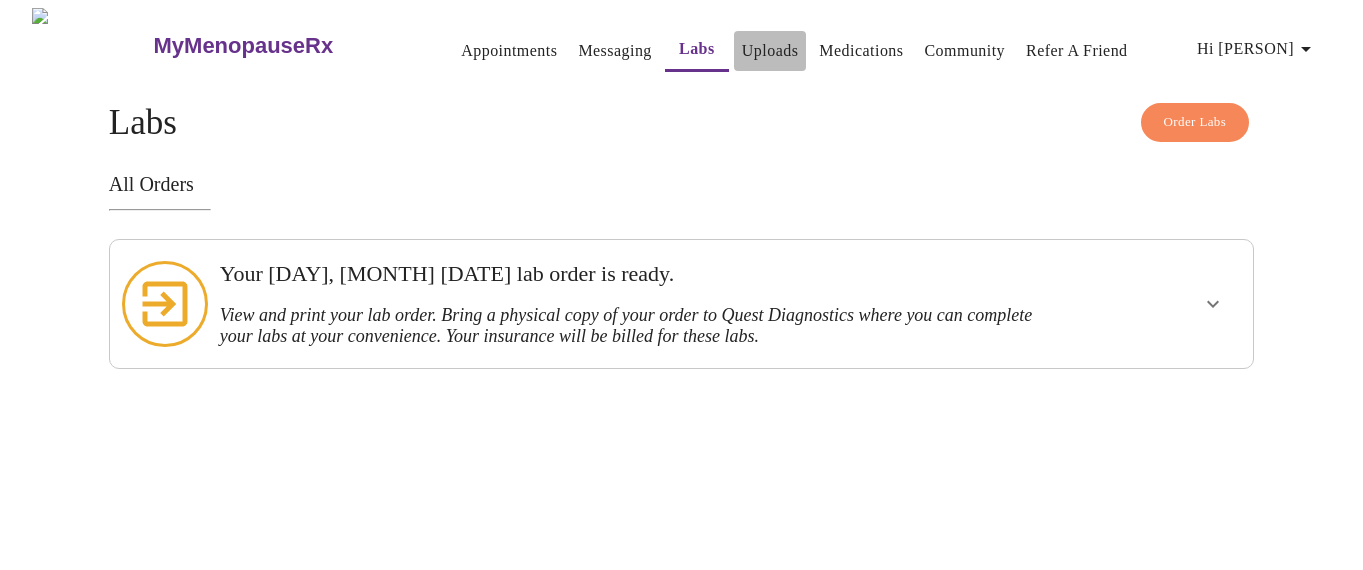 click on "Uploads" at bounding box center [770, 51] 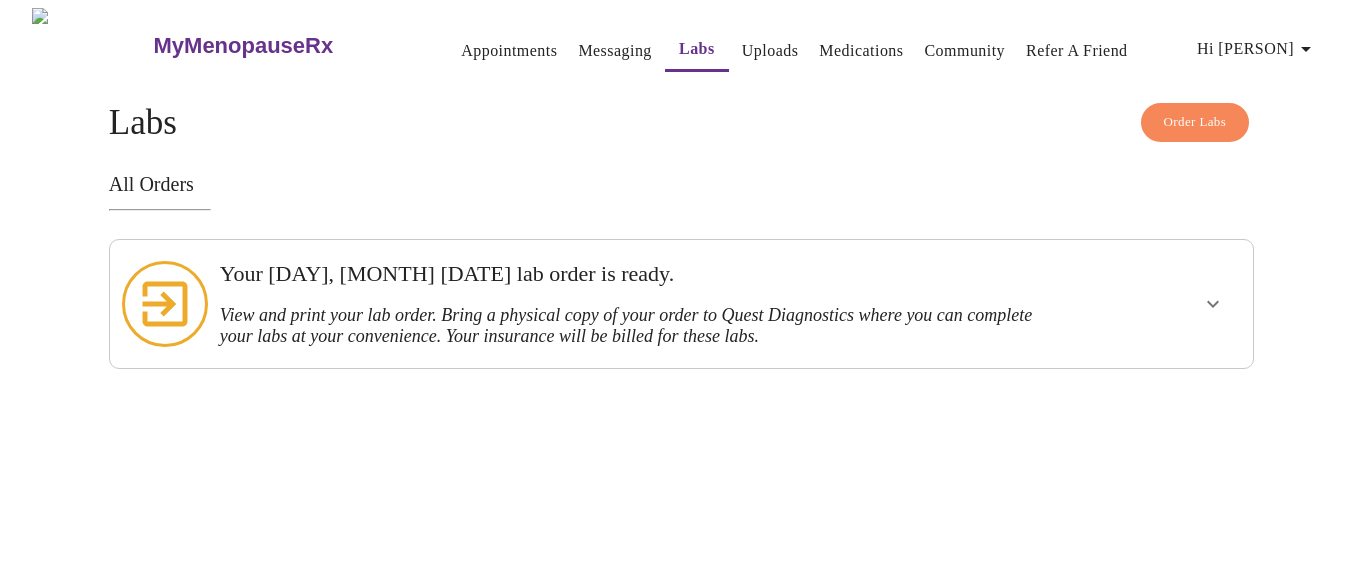 click on "Uploads" at bounding box center [770, 51] 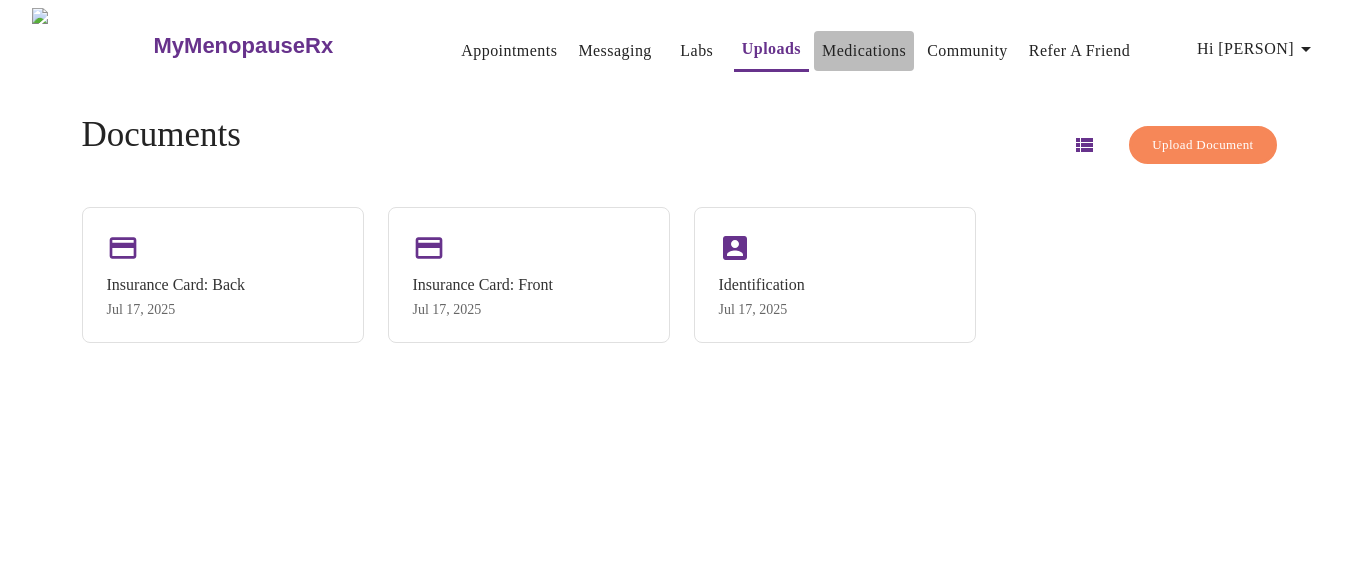 click on "Medications" at bounding box center (864, 51) 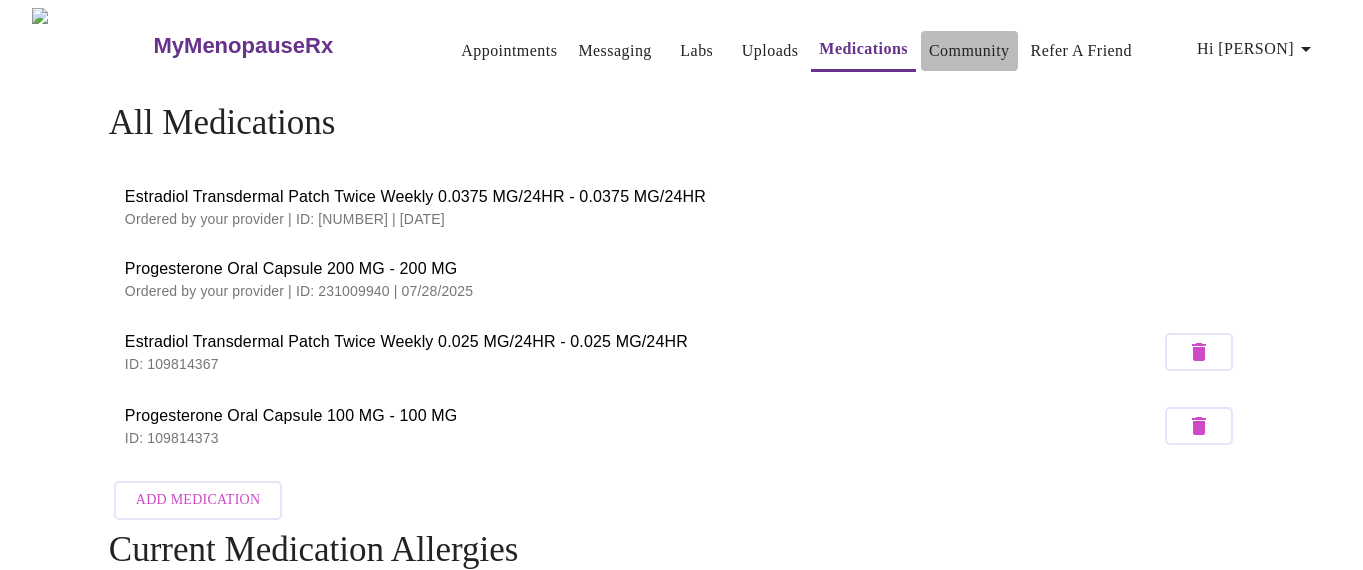 click on "Community" at bounding box center (969, 51) 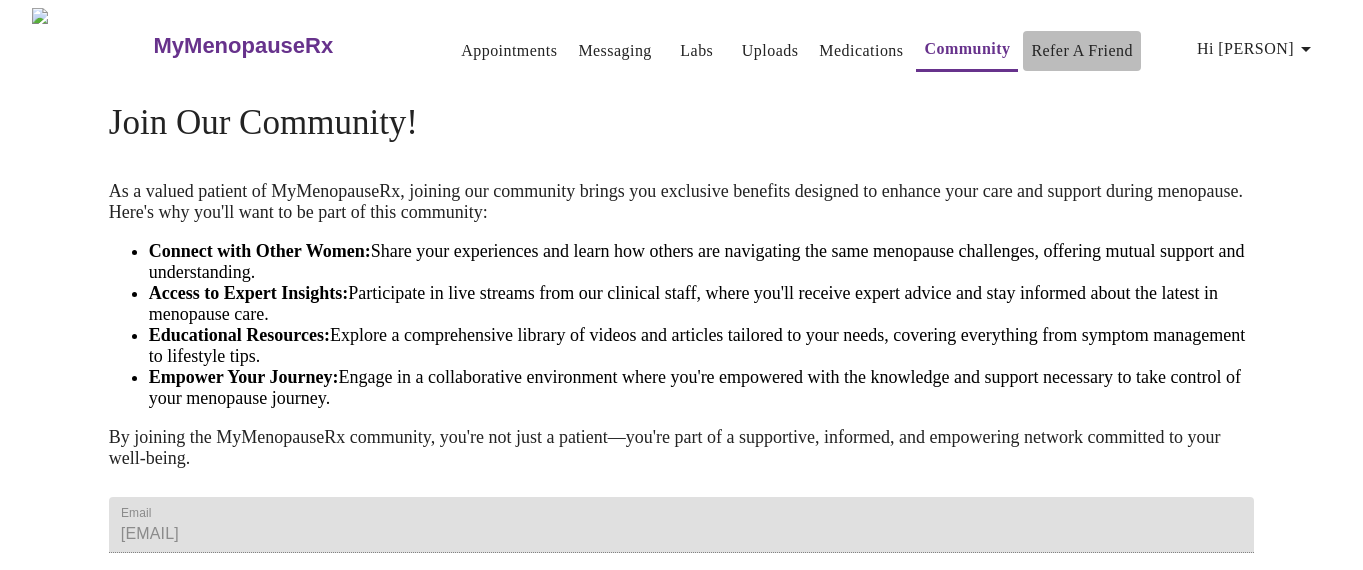 click on "Refer a Friend" at bounding box center [1082, 51] 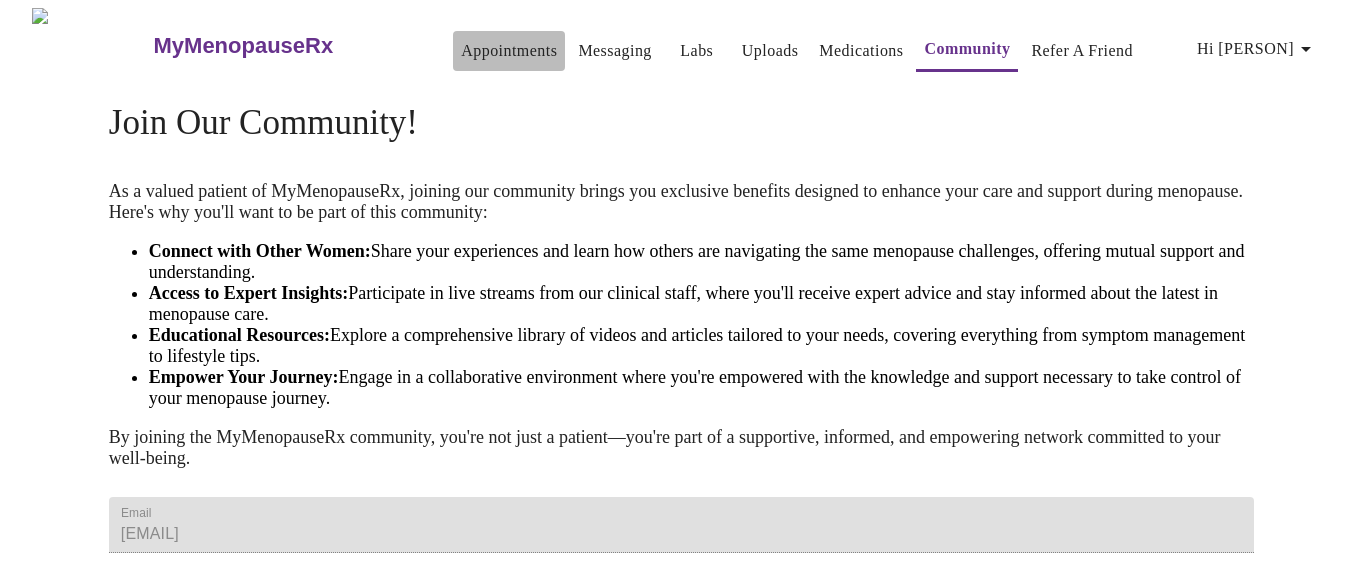 click on "Appointments" at bounding box center [509, 51] 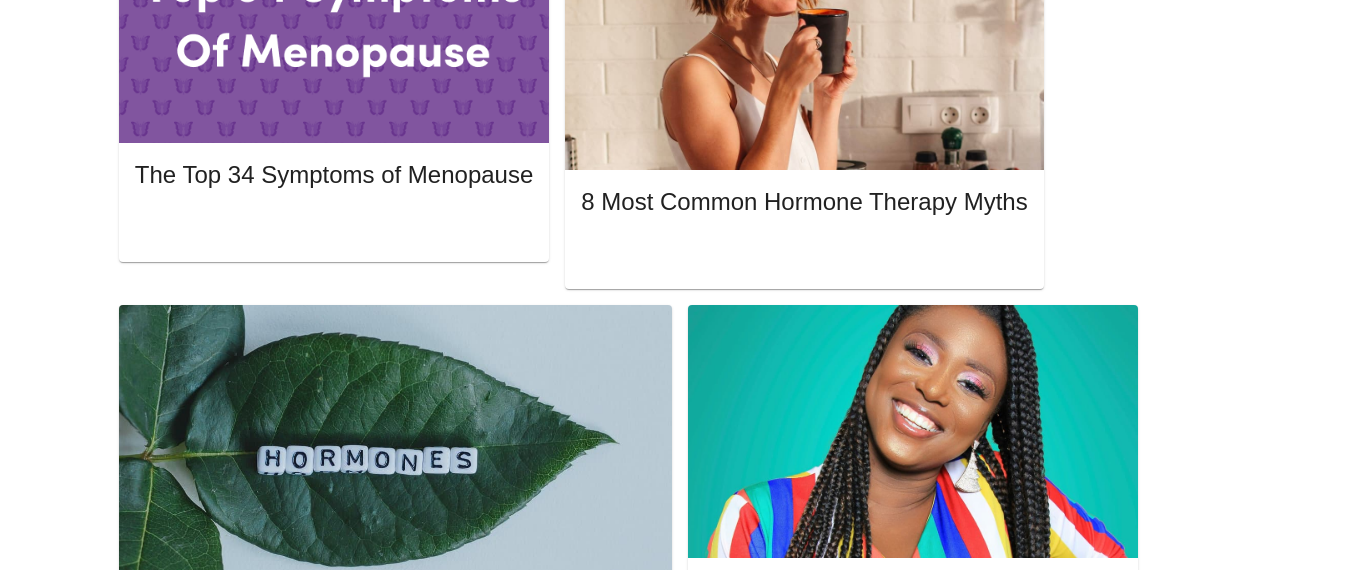 scroll, scrollTop: 1077, scrollLeft: 0, axis: vertical 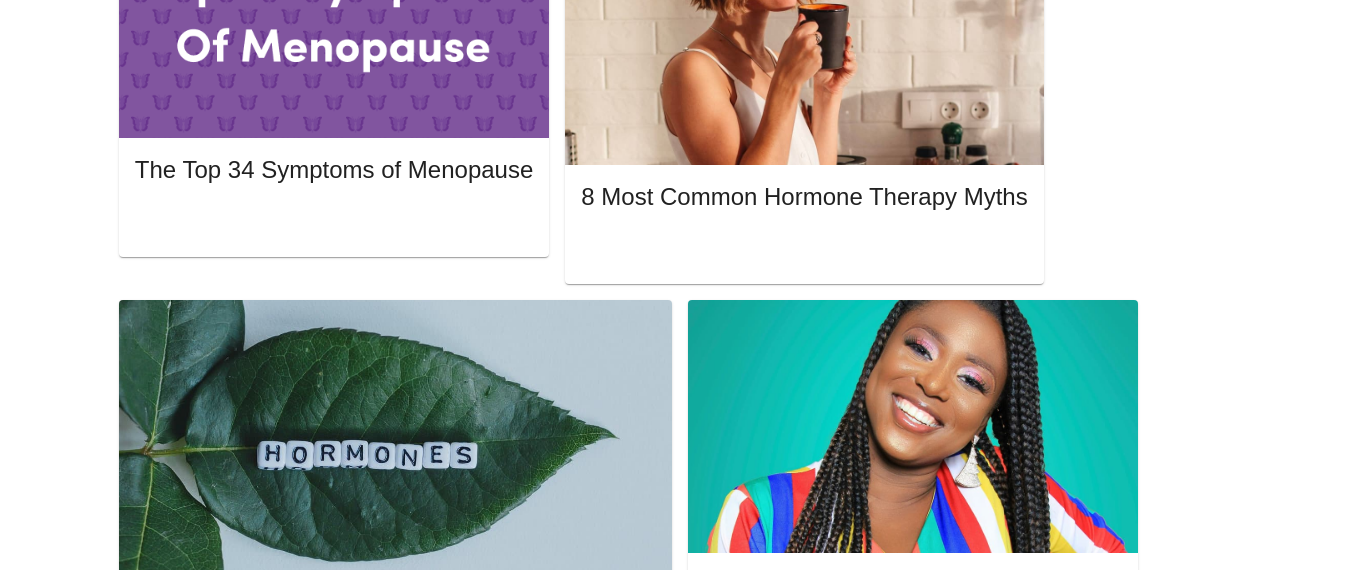 click 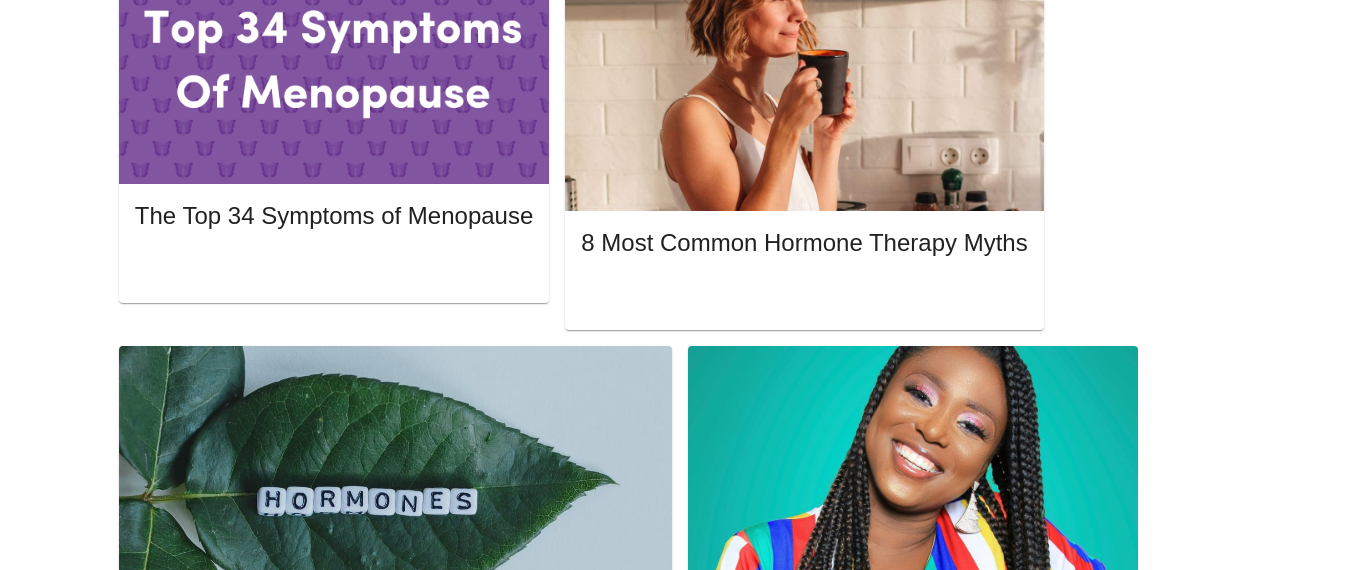 scroll, scrollTop: 1028, scrollLeft: 0, axis: vertical 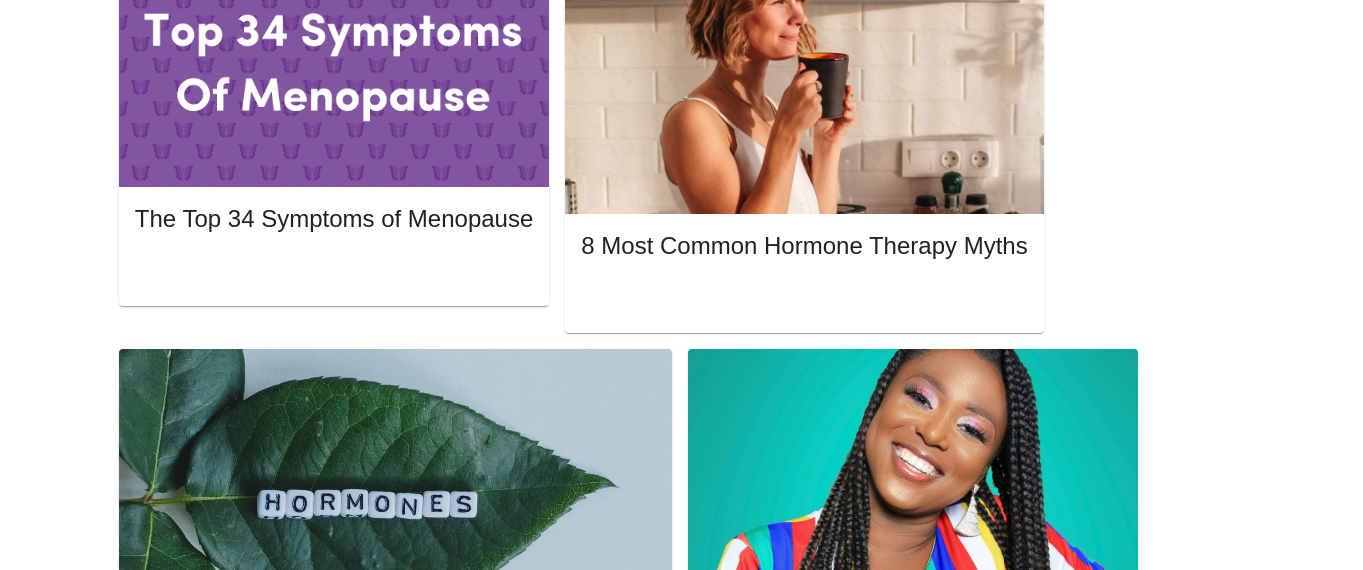 click 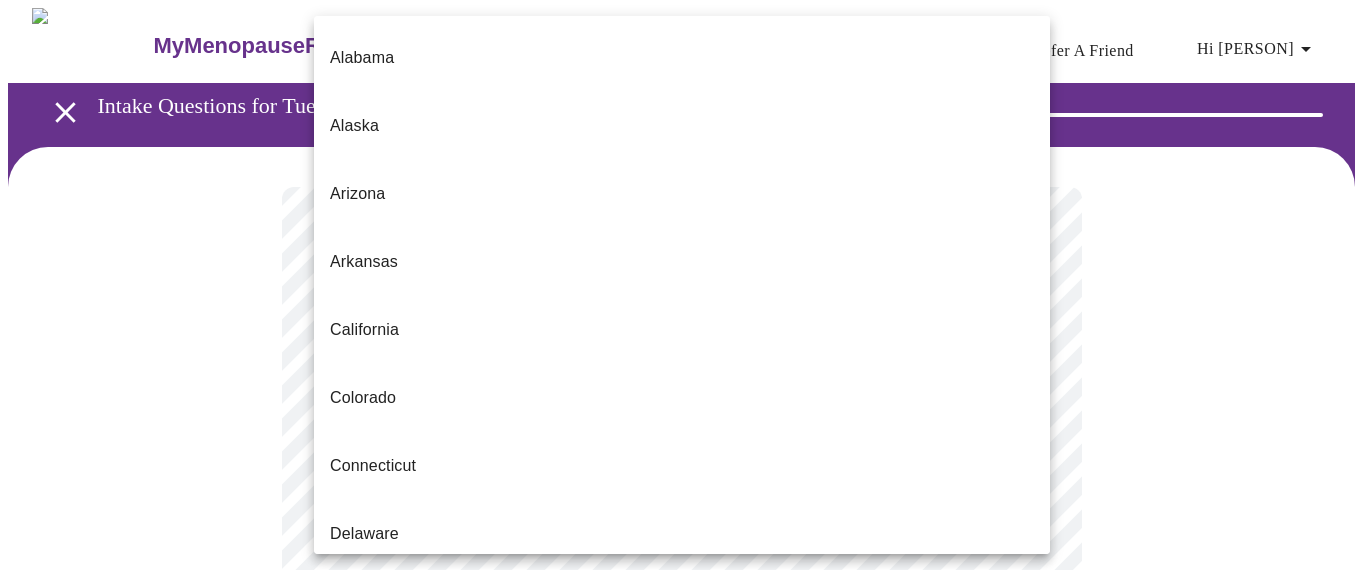 click on "MyMenopauseRx Appointments Messaging Labs Uploads Medications Community Refer a Friend Hi [PERSON] Intake Questions for Tue, Aug 5th 2025 @ 1:00pm-1:20pm 1 / 13 Settings Billing Invoices Log out Alabama
Alaska
Arizona
Arkansas
California
Colorado
Connecticut
Delaware
Florida
Georgia
Hawaii
Idaho
Illinois
Indiana
Iowa
Kansas
Kentucky
Louisiana
Maine
Maryland
Massachusetts
Michigan
Minnesota
Mississippi
Missouri
Montana
Nebraska
Nevada
New Hanpshire
New Jersey
New Mexico
New York
North Carolina
North Dakota
Ohio
Oklahoma
Oregon
Pennsylvania
Rhode Island
South Carolina
Tennessee
Texas
Utah
Vermont
Virginia
Washington
Washington, D.C. (District of Columbia)
West Virginia
Wisconsin
Wyoming" at bounding box center (681, 921) 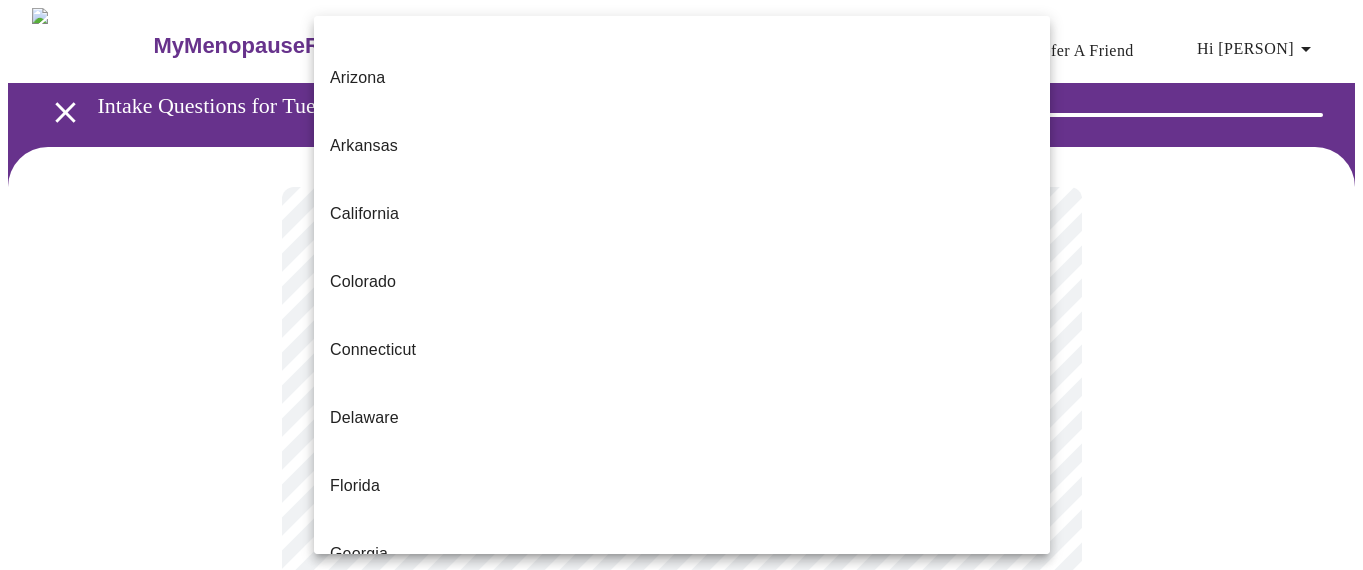 scroll, scrollTop: 141, scrollLeft: 0, axis: vertical 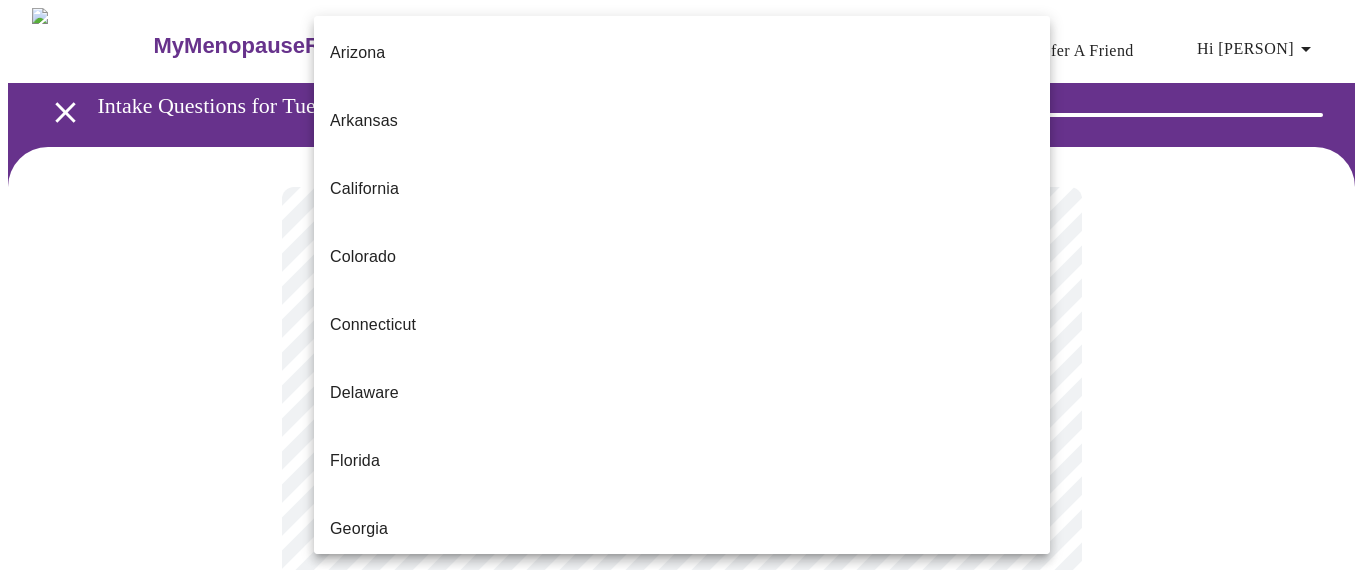 click on "Illinois" at bounding box center [682, 733] 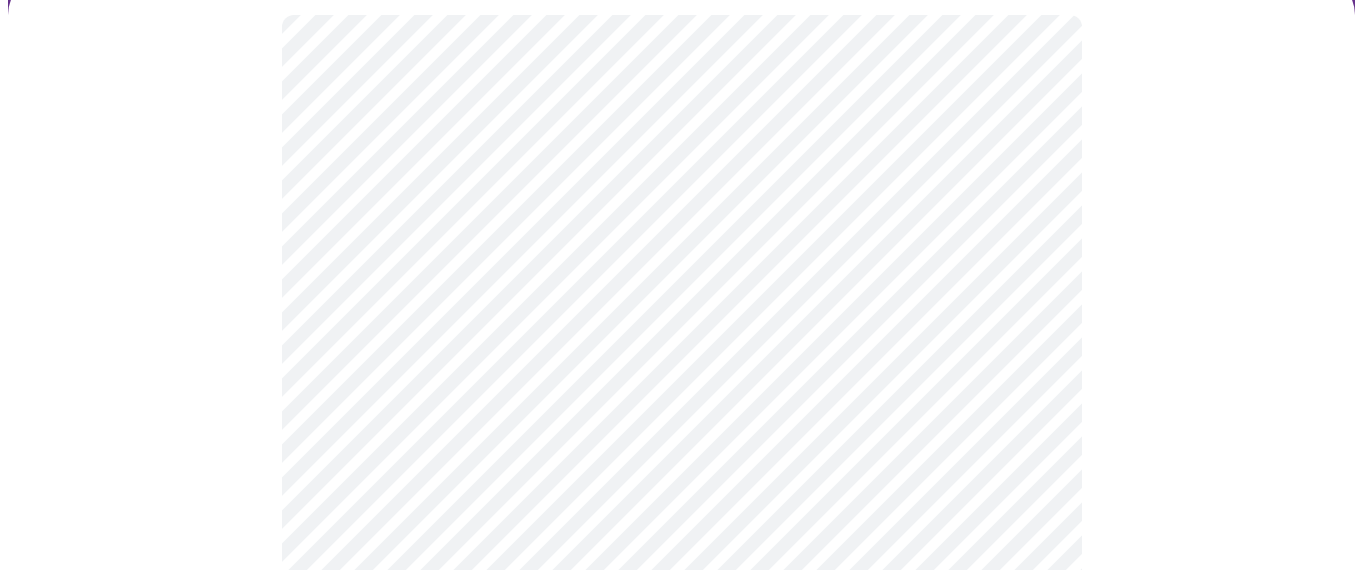 scroll, scrollTop: 214, scrollLeft: 0, axis: vertical 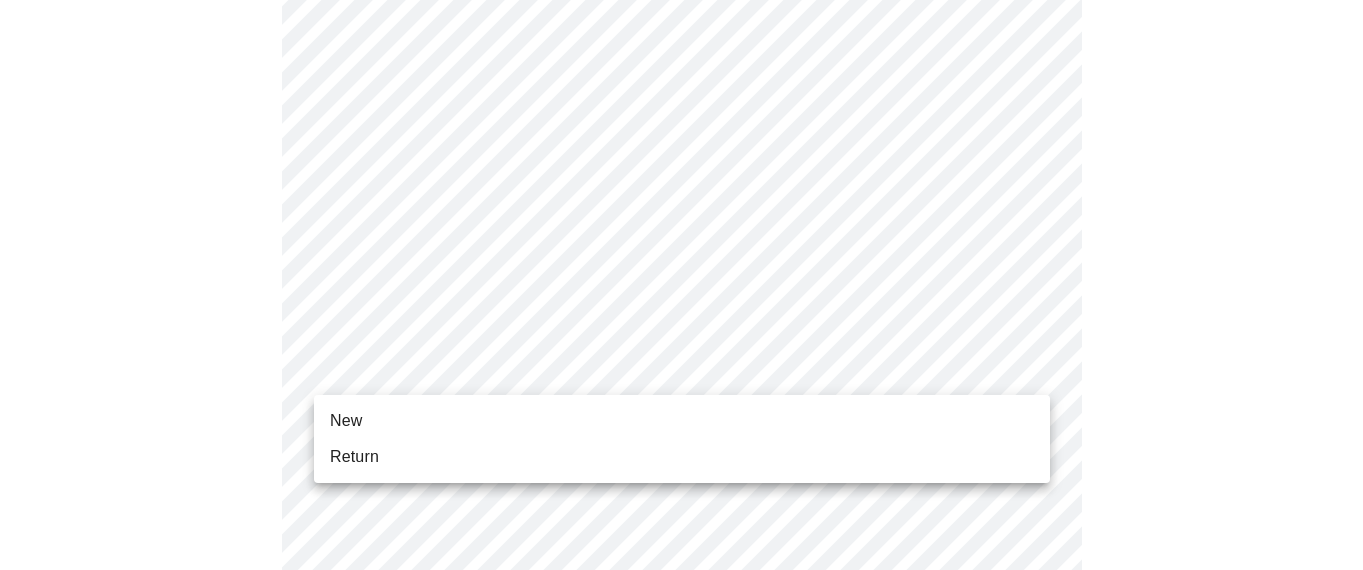 click on "MyMenopauseRx Appointments Messaging Labs Uploads Medications Community Refer a Friend Hi [PERSON] Intake Questions for Tue, Aug 5th 2025 @ 1:00pm-1:20pm 1 / 13 Settings Billing Invoices Log out New Return" at bounding box center (681, 701) 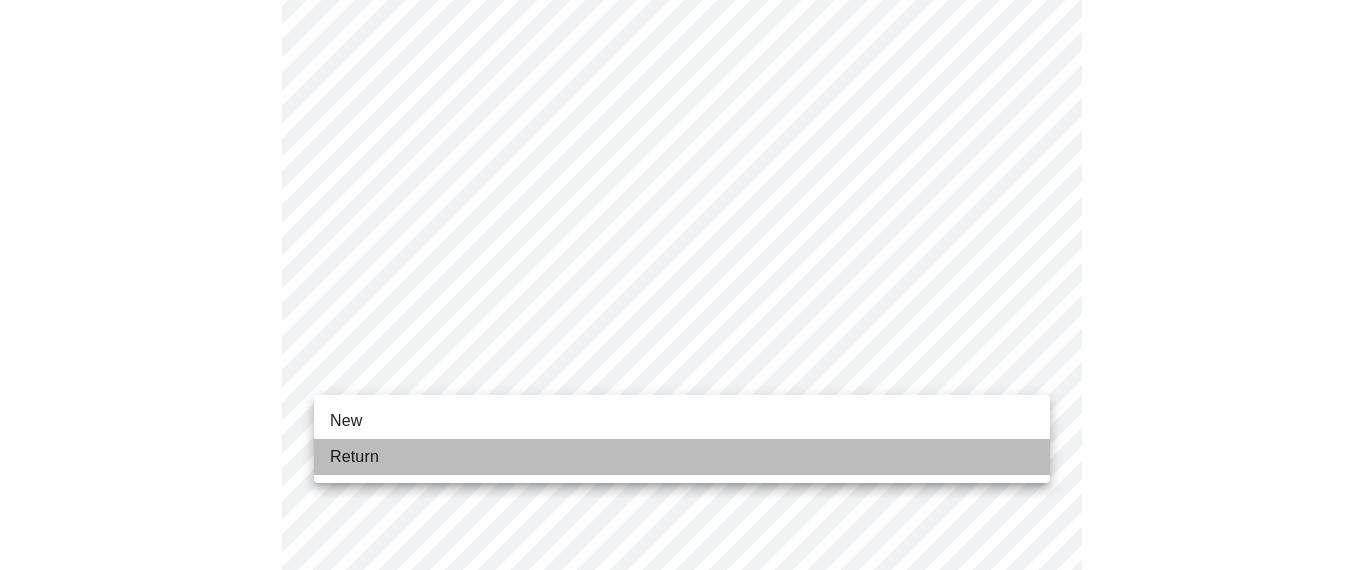 click on "Return" at bounding box center (682, 457) 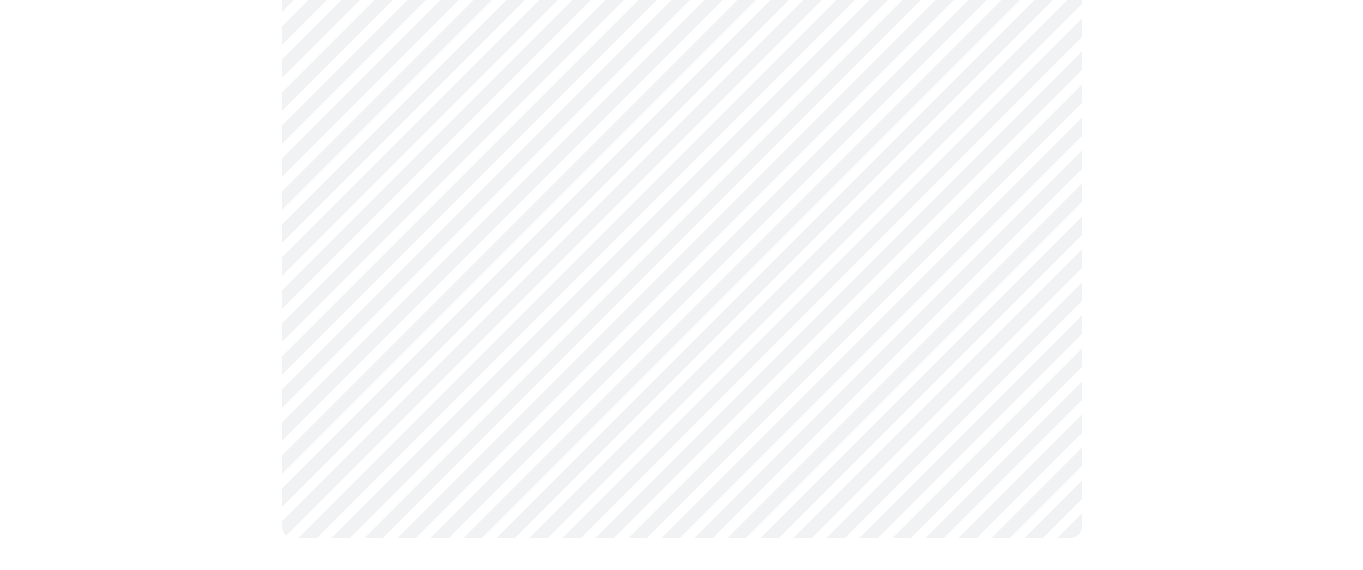 scroll, scrollTop: 0, scrollLeft: 0, axis: both 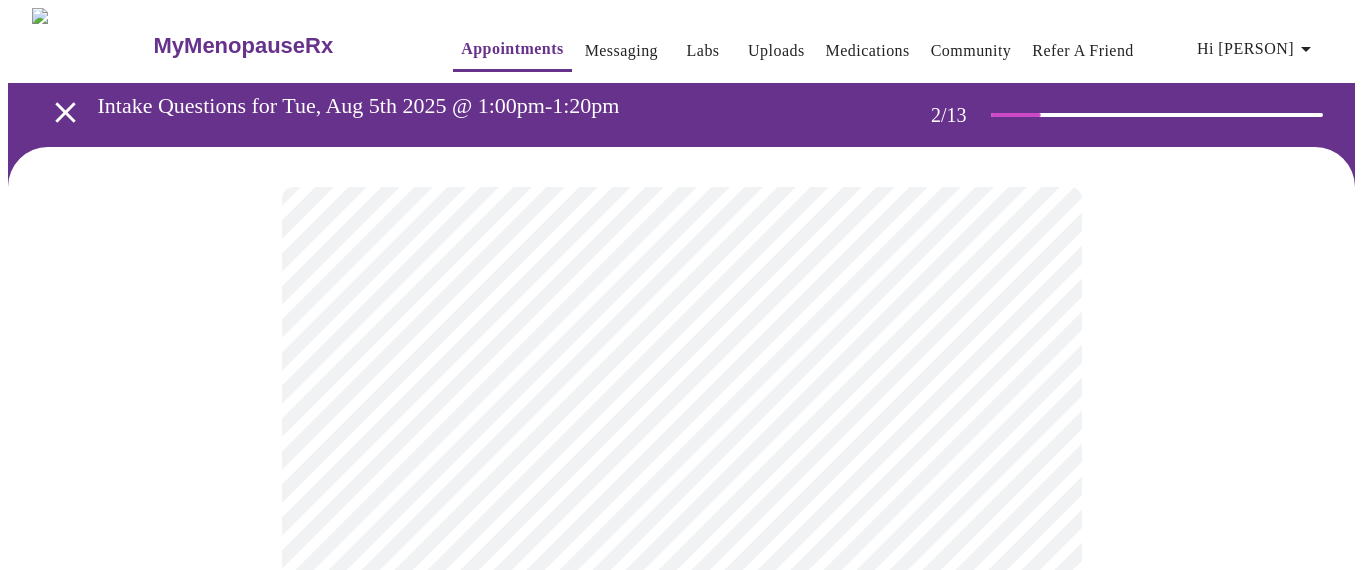 click on "MyMenopauseRx Appointments Messaging Labs Uploads Medications Community Refer a Friend Hi Elizabeth Intake Questions for Tue, Aug 5th 2025 @ 1:00pm-1:20pm 2 / 13 Settings Billing Invoices Log out" at bounding box center (681, 609) 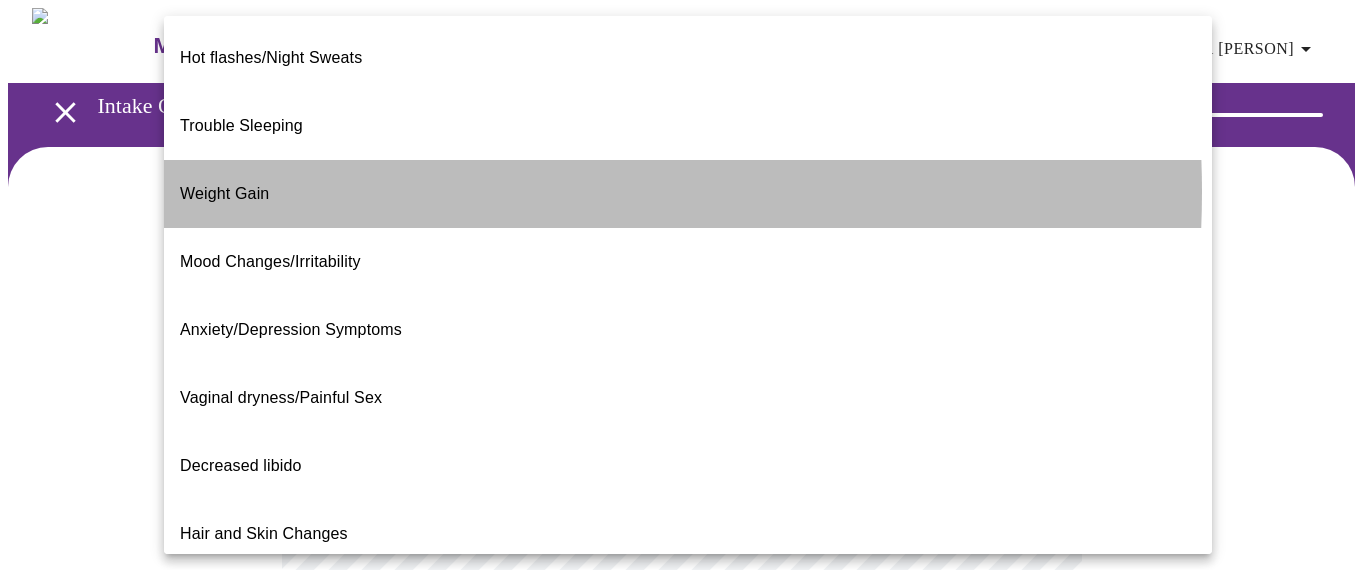 click on "Weight Gain" at bounding box center (688, 194) 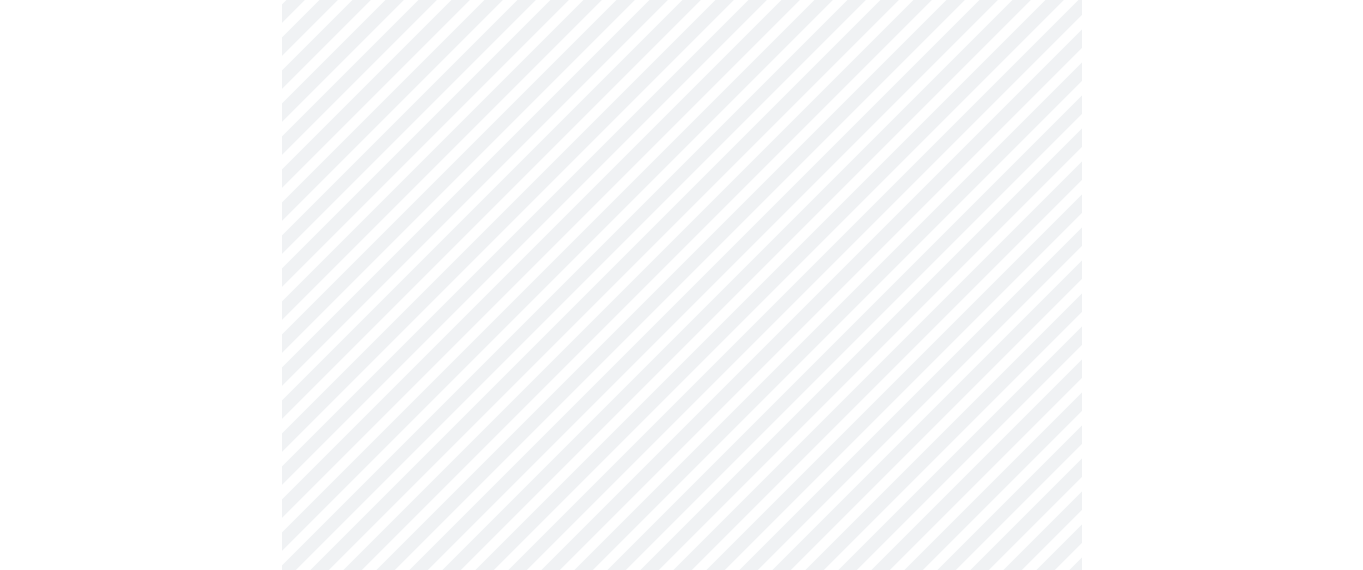 scroll, scrollTop: 385, scrollLeft: 0, axis: vertical 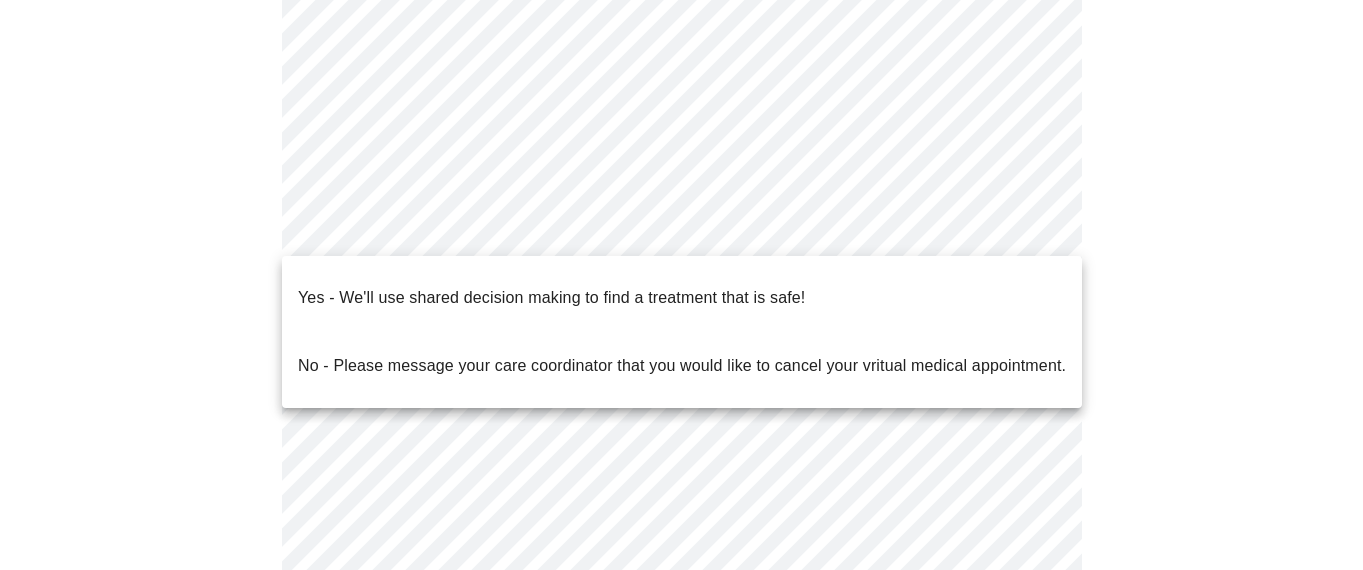 click on "MyMenopauseRx Appointments Messaging Labs Uploads Medications Community Refer a Friend Hi [PERSON] Intake Questions for Tue, Aug 5th 2025 @ 1:00pm-1:20pm 2 / 13 Settings Billing Invoices Log out Yes - We'll use shared decision making to find a treatment that is safe!
No - Please message your care coordinator that you would like to cancel your vritual medical appointment." at bounding box center [681, 218] 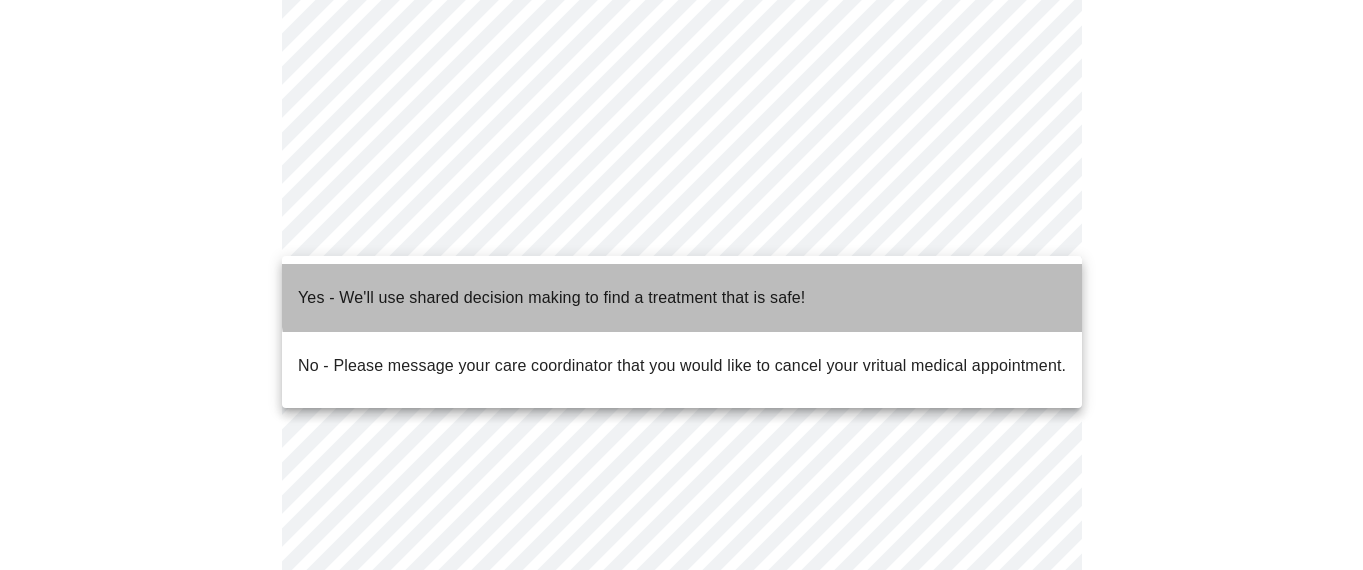 click on "Yes - We'll use shared decision making to find a treatment that is safe!" at bounding box center (551, 298) 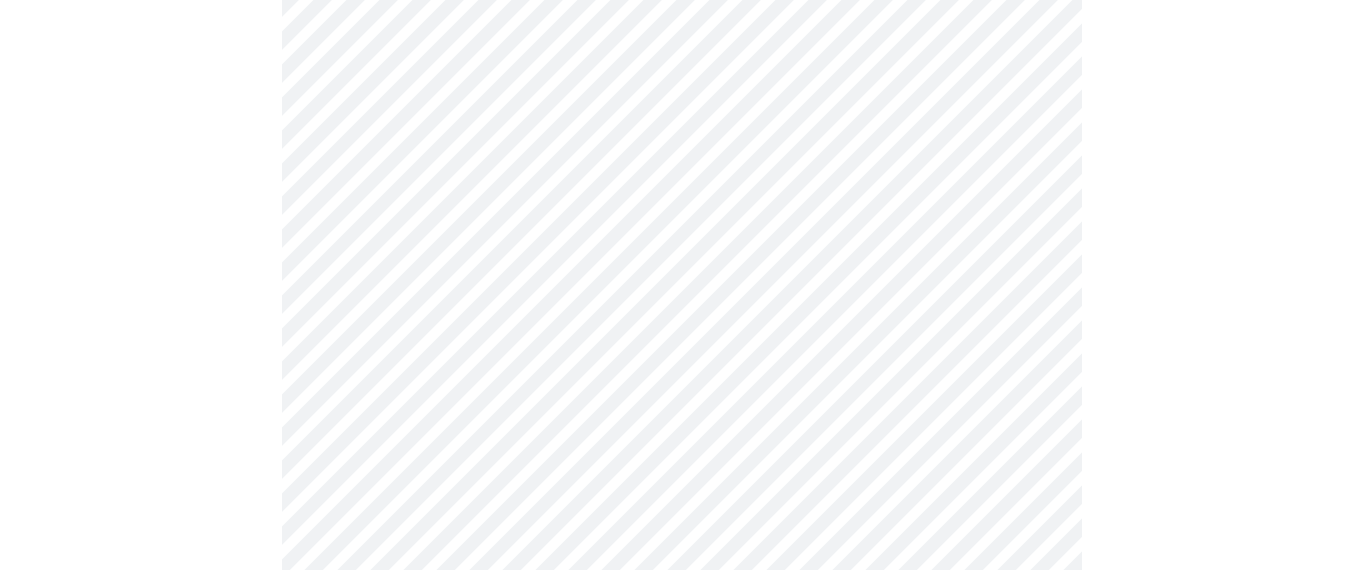 scroll, scrollTop: 0, scrollLeft: 0, axis: both 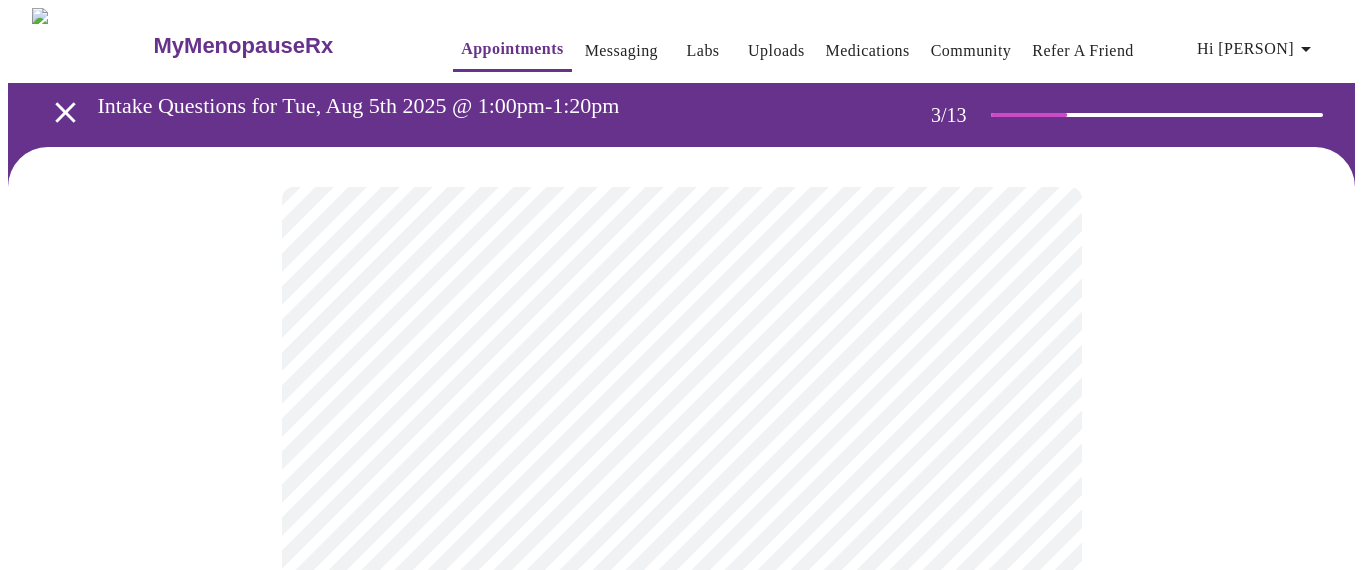 click on "MyMenopauseRx Appointments Messaging Labs Uploads Medications Community Refer a Friend Hi [PERSON] Intake Questions for Tue, Aug 5th 2025 @ 1:00pm-1:20pm 3 / 13 Settings Billing Invoices Log out" at bounding box center (681, 1359) 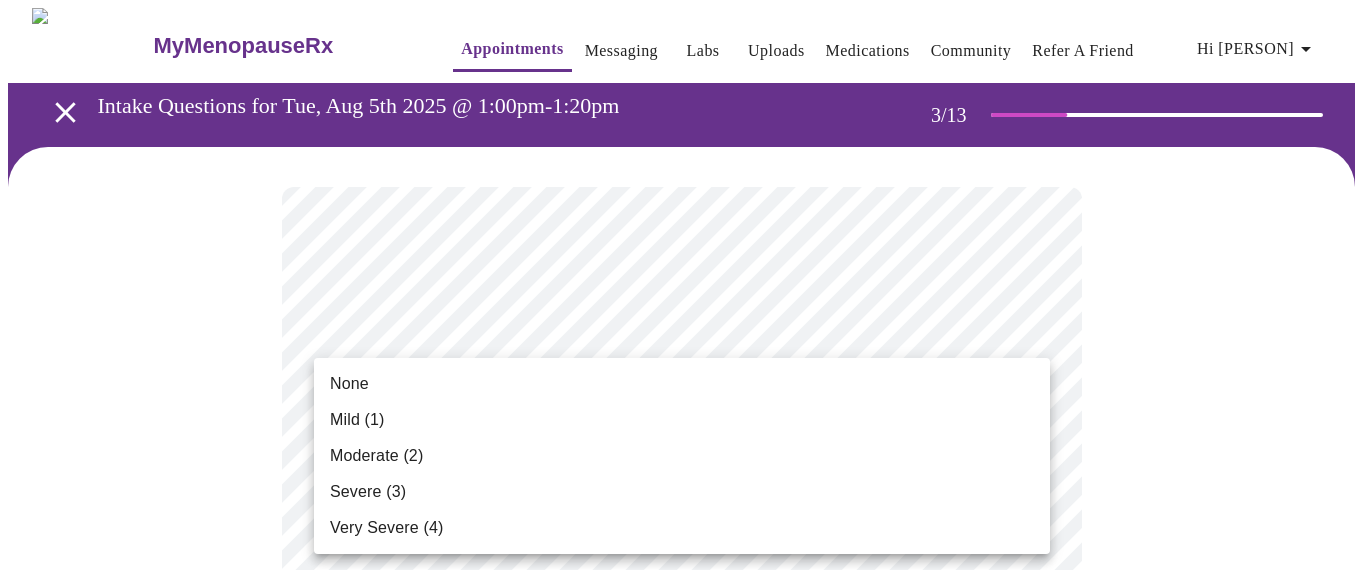 click on "Moderate (2)" at bounding box center (682, 456) 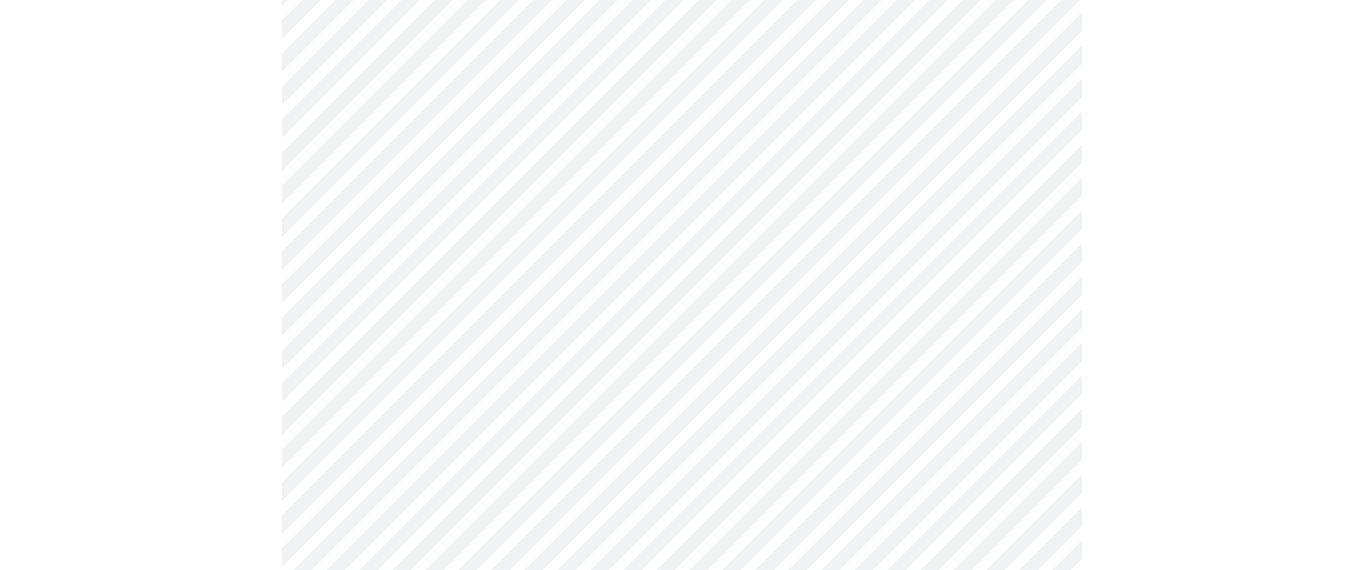 scroll, scrollTop: 270, scrollLeft: 0, axis: vertical 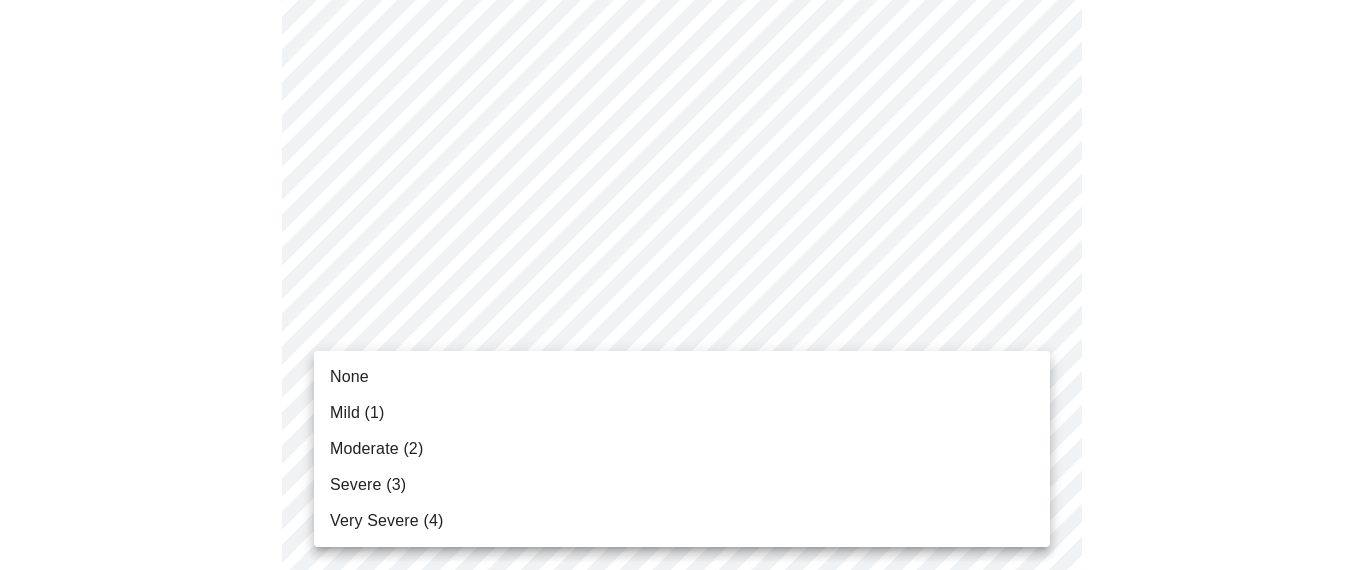 click on "MyMenopauseRx Appointments Messaging Labs Uploads Medications Community Refer a Friend Hi [FIRST]   Intake Questions for [DAY], [MONTH] [DATE] [YEAR] @ [TIME]-[TIME] [TIMEZONE] 3  /  13 Settings Billing Invoices Log out None Mild (1) Moderate (2) Severe (3) Very Severe (4)" at bounding box center [681, 1054] 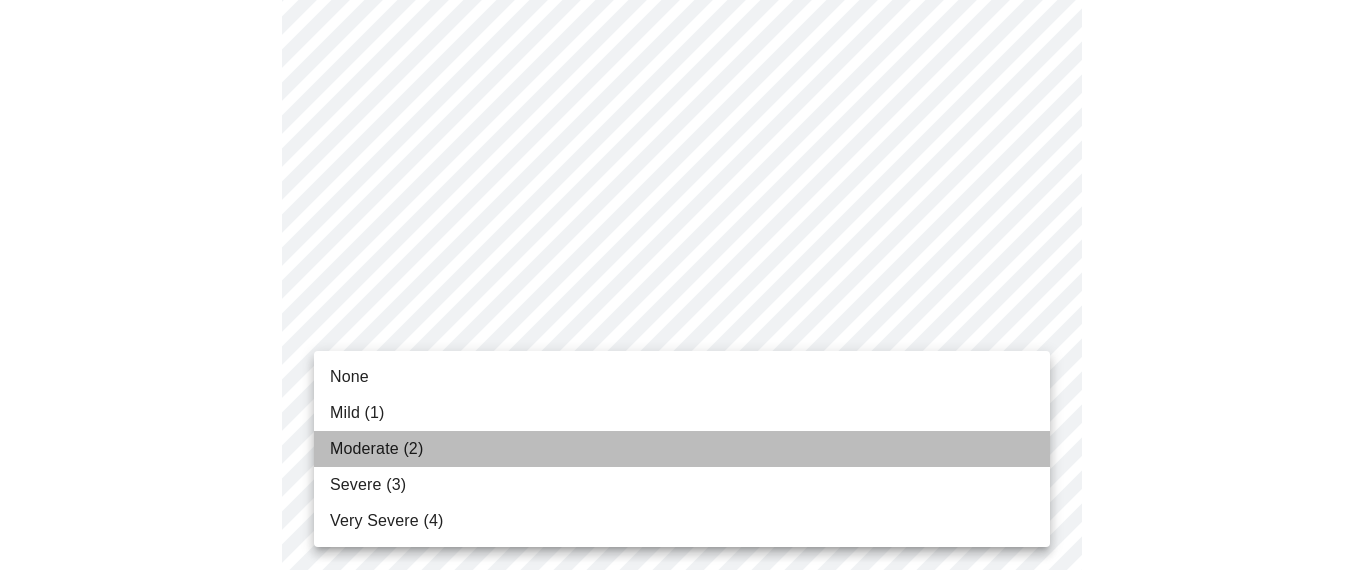 click on "Moderate (2)" at bounding box center (682, 449) 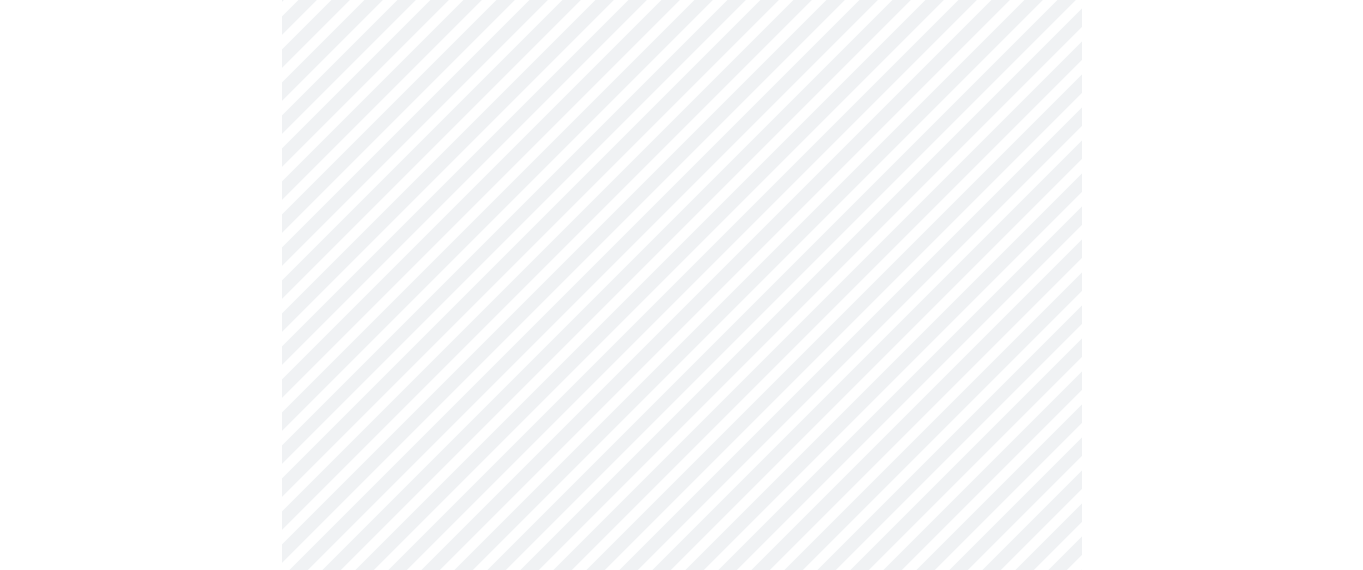 scroll, scrollTop: 411, scrollLeft: 0, axis: vertical 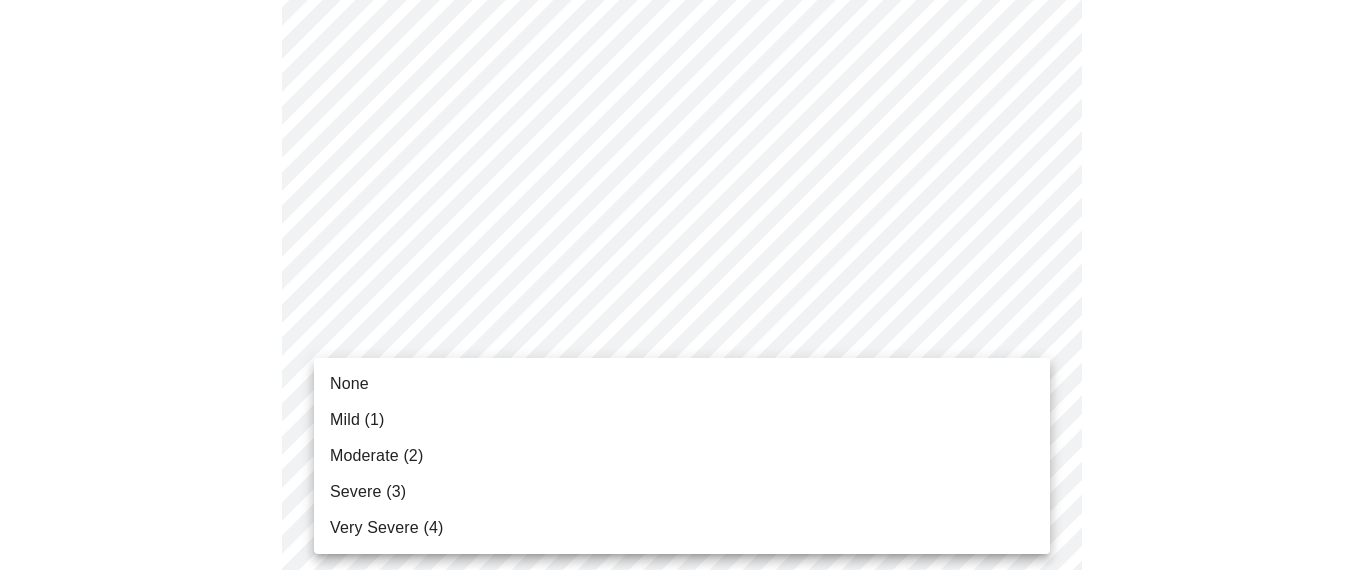 click on "MyMenopauseRx Appointments Messaging Labs Uploads Medications Community Refer a Friend Hi [FIRST]   Intake Questions for [DAY], [MONTH] [DATE] [YEAR] @ [TIME]-[TIME] [TIMEZONE] 3  /  13 Settings Billing Invoices Log out None Mild (1) Moderate (2) Severe (3) Very Severe (4)" at bounding box center (681, 899) 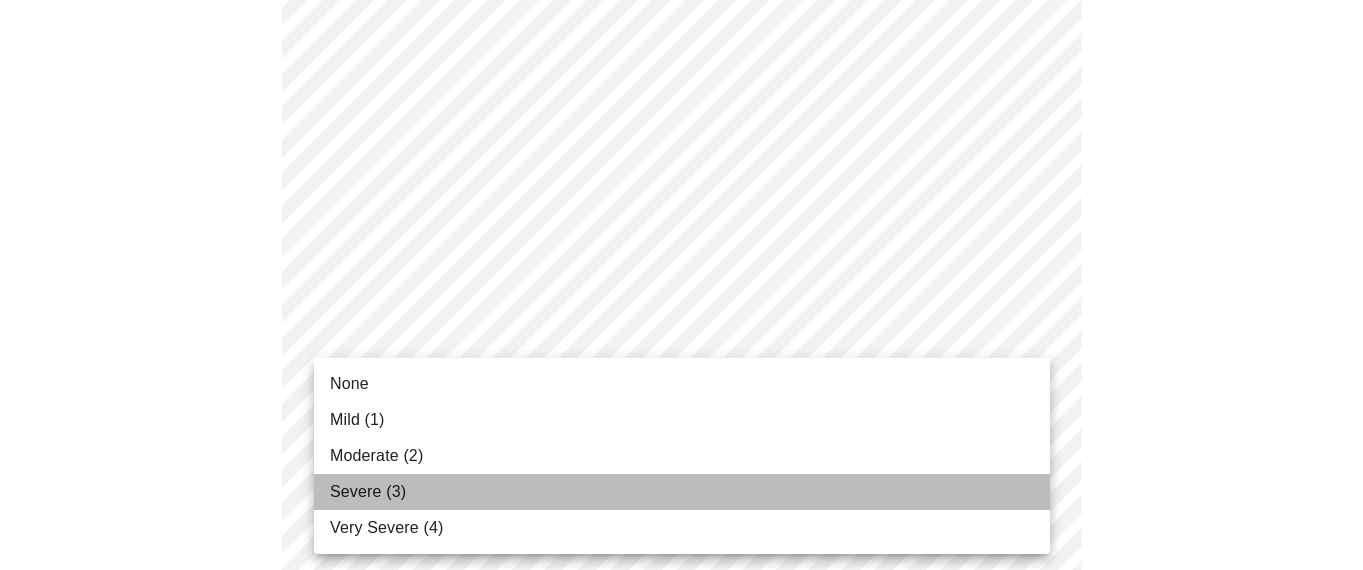click on "Severe (3)" at bounding box center (682, 492) 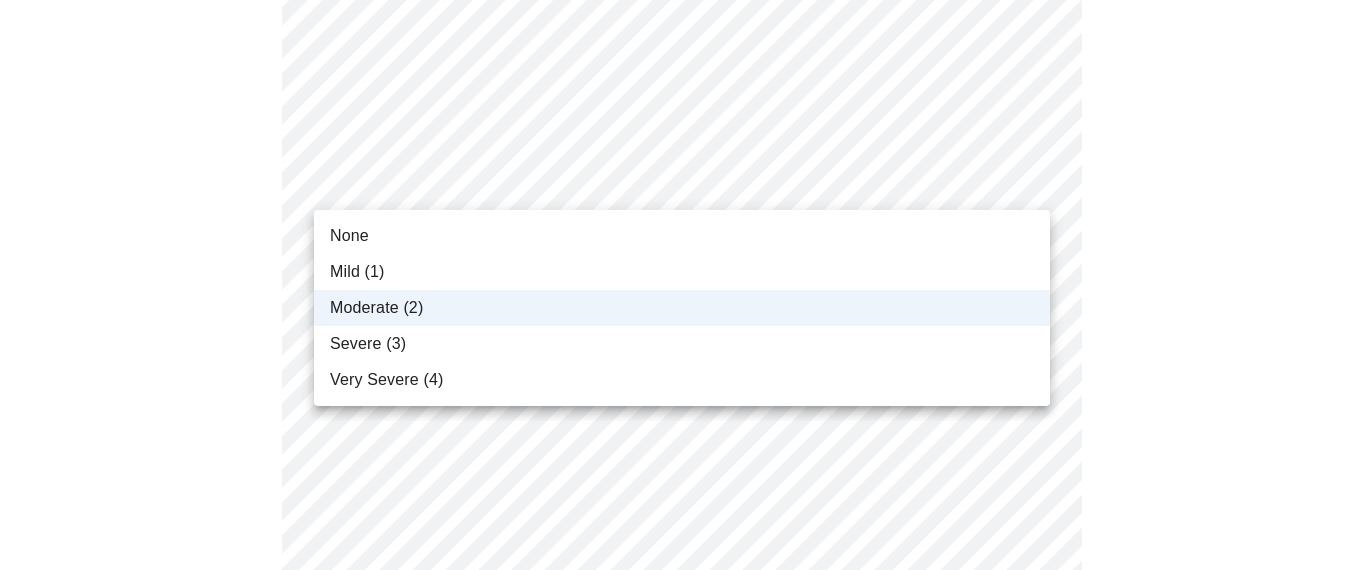 click on "MyMenopauseRx Appointments Messaging Labs Uploads Medications Community Refer a Friend Hi [FIRST]   Intake Questions for [DAY], [MONTH] [DATE] [YEAR] @ [TIME]-[TIME] [TIMEZONE] 3  /  13 Settings Billing Invoices Log out None Mild (1) Moderate (2) Severe (3) Very Severe (4)" at bounding box center [681, 885] 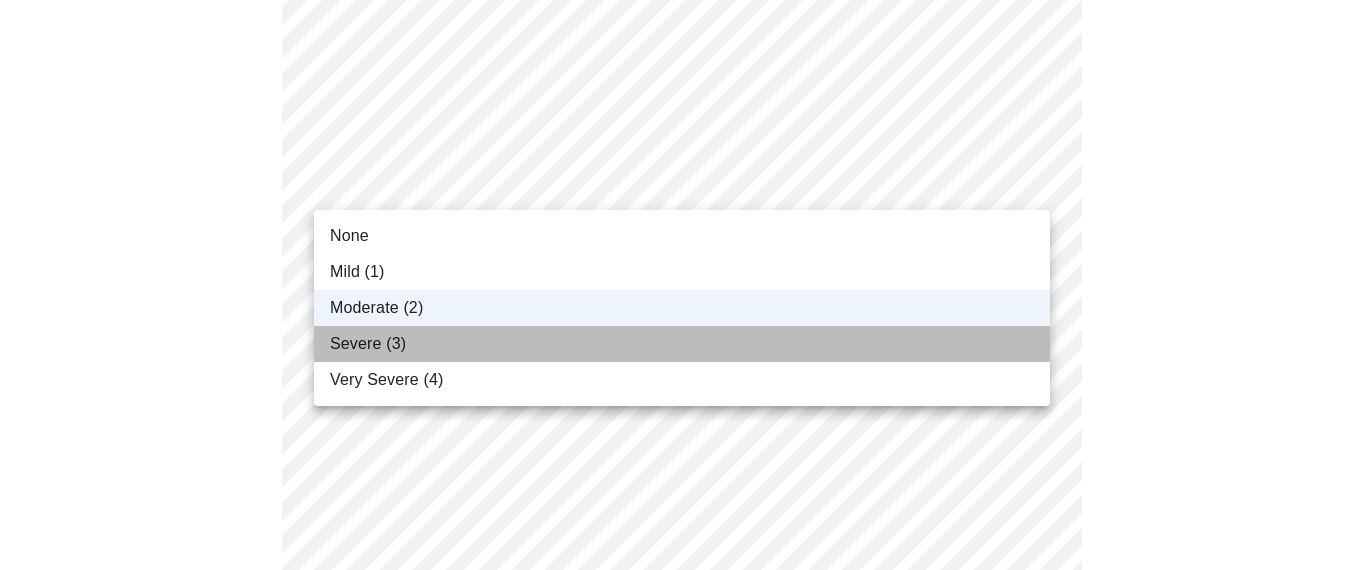 click on "Severe (3)" at bounding box center (682, 344) 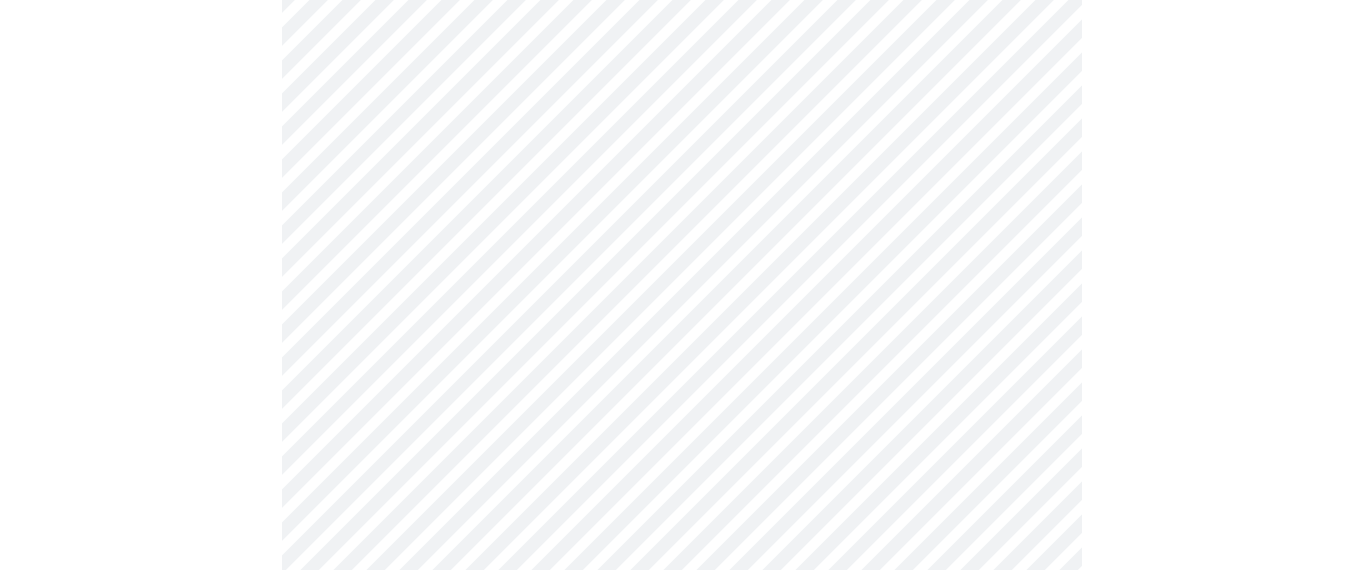 scroll, scrollTop: 604, scrollLeft: 0, axis: vertical 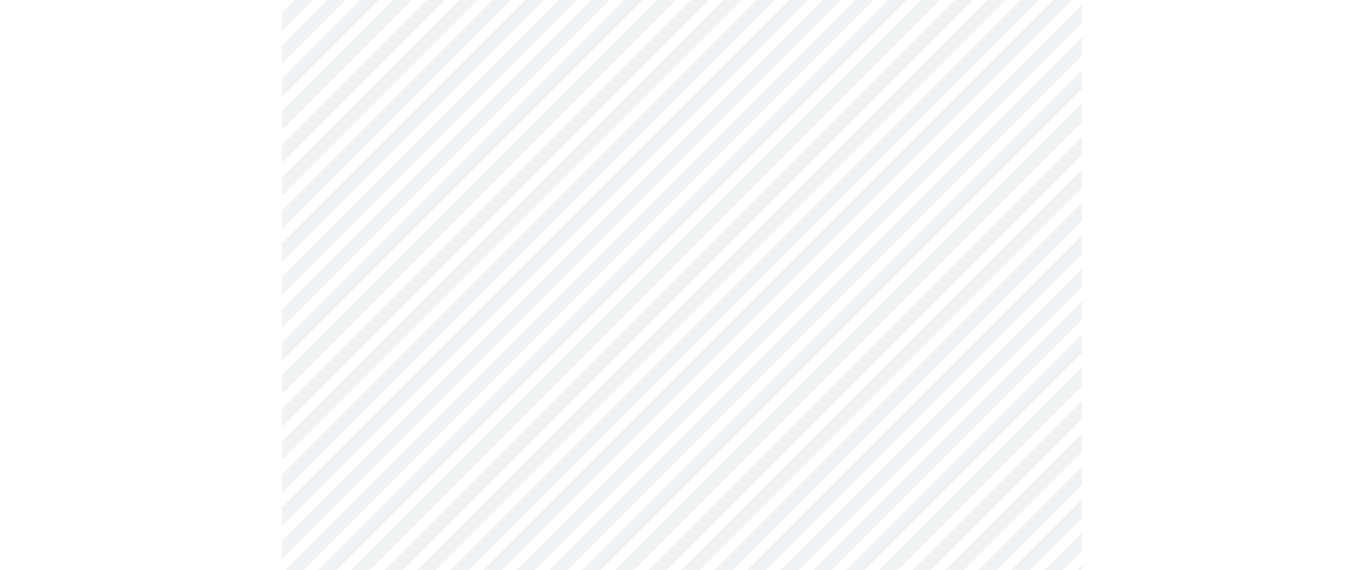 click on "MyMenopauseRx Appointments Messaging Labs Uploads Medications Community Refer a Friend Hi [PERSON] Intake Questions for Tue, Aug 5th 2025 @ 1:00pm-1:20pm 3 / 13 Settings Billing Invoices Log out" at bounding box center [681, 692] 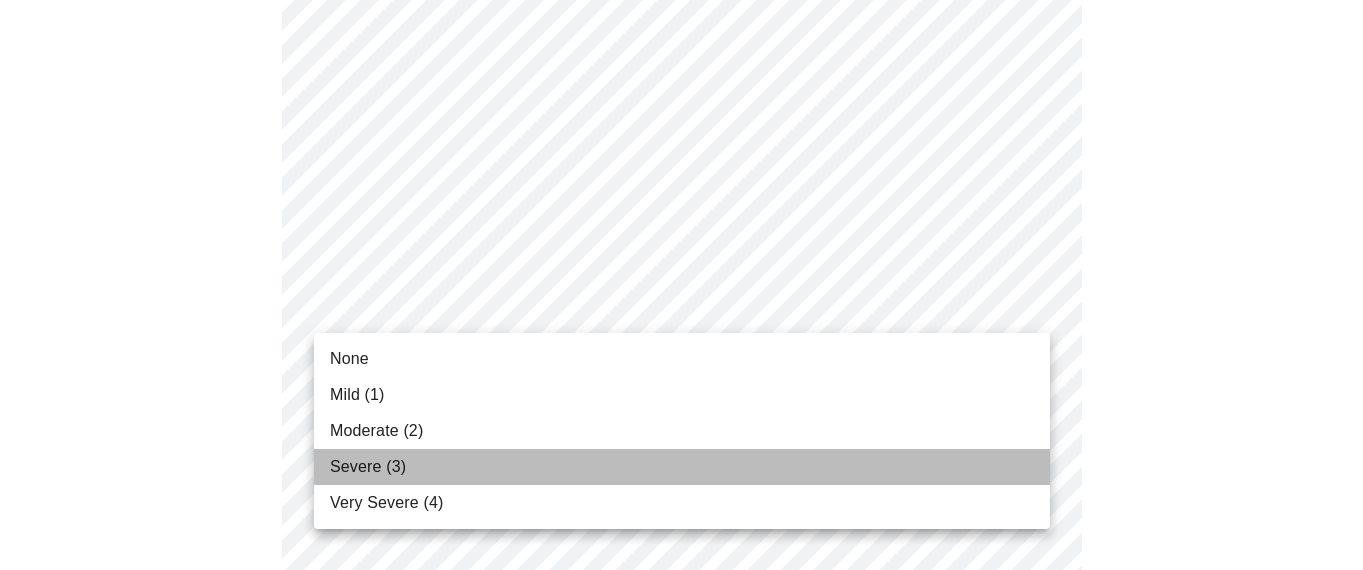 click on "Severe (3)" at bounding box center (682, 467) 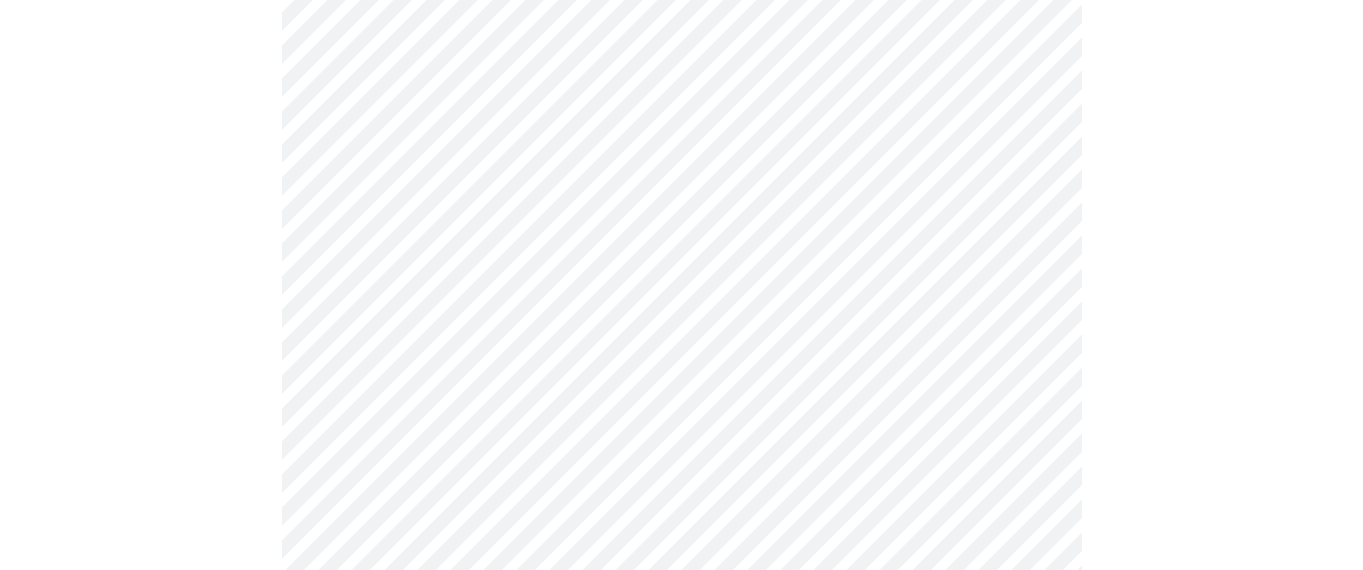 click on "MyMenopauseRx Appointments Messaging Labs Uploads Medications Community Refer a Friend Hi [PERSON] Intake Questions for Tue, Aug 5th 2025 @ 1:00pm-1:20pm 3 / 13 Settings Billing Invoices Log out" at bounding box center (681, 678) 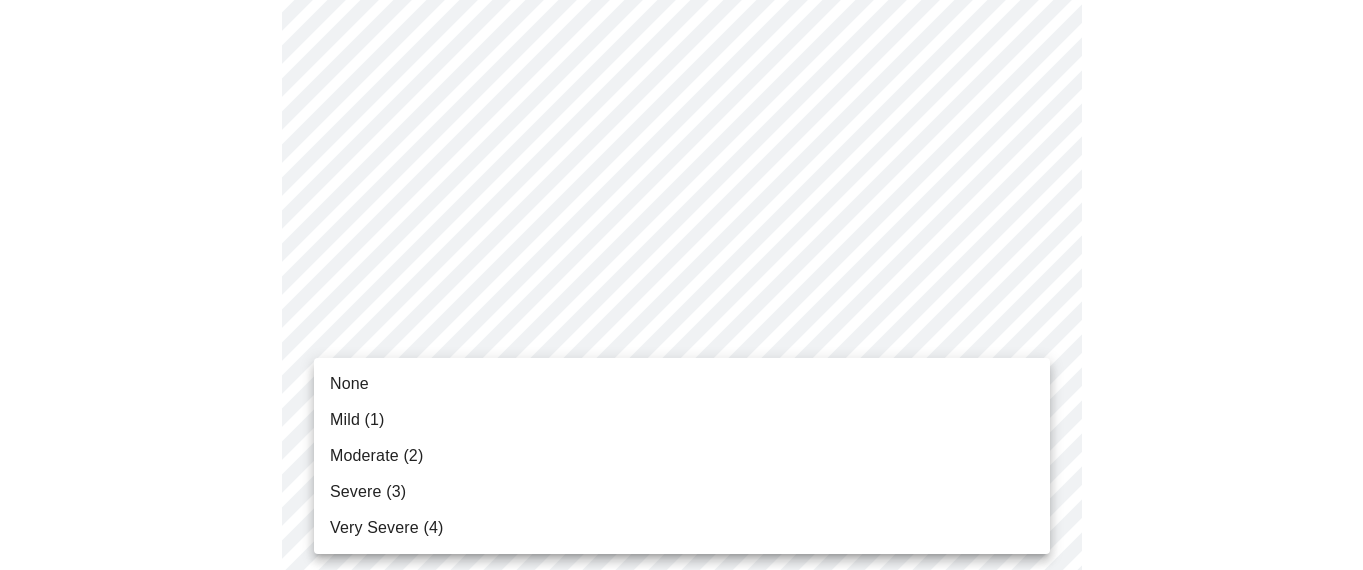 click on "Severe (3)" at bounding box center [682, 492] 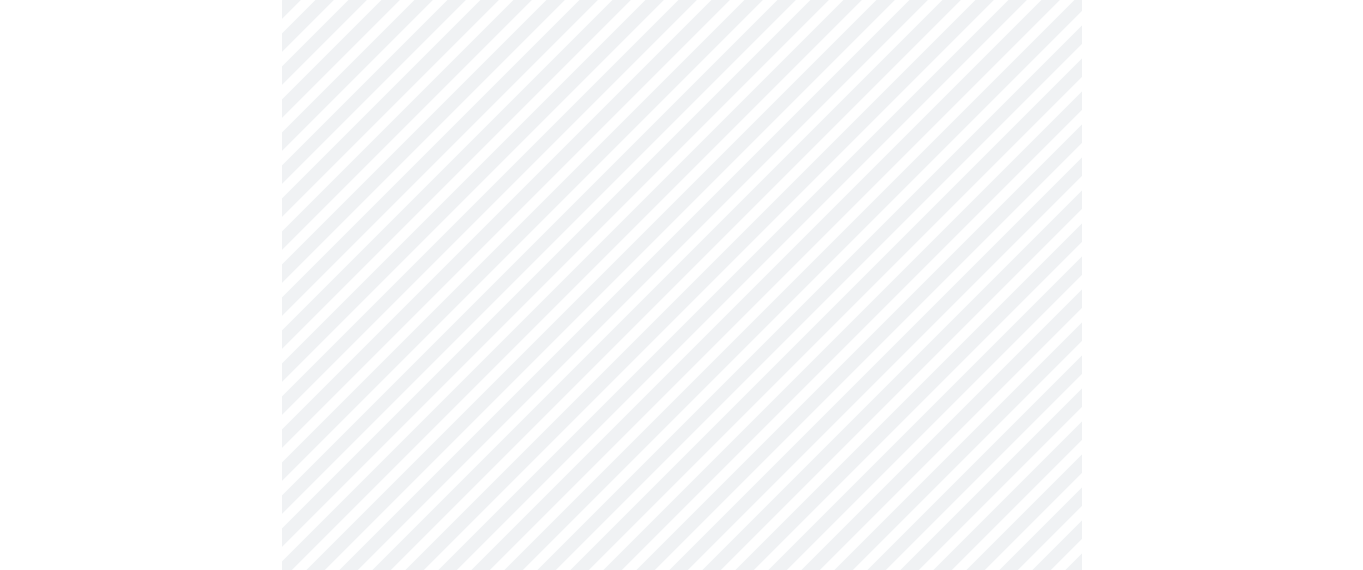 scroll, scrollTop: 902, scrollLeft: 0, axis: vertical 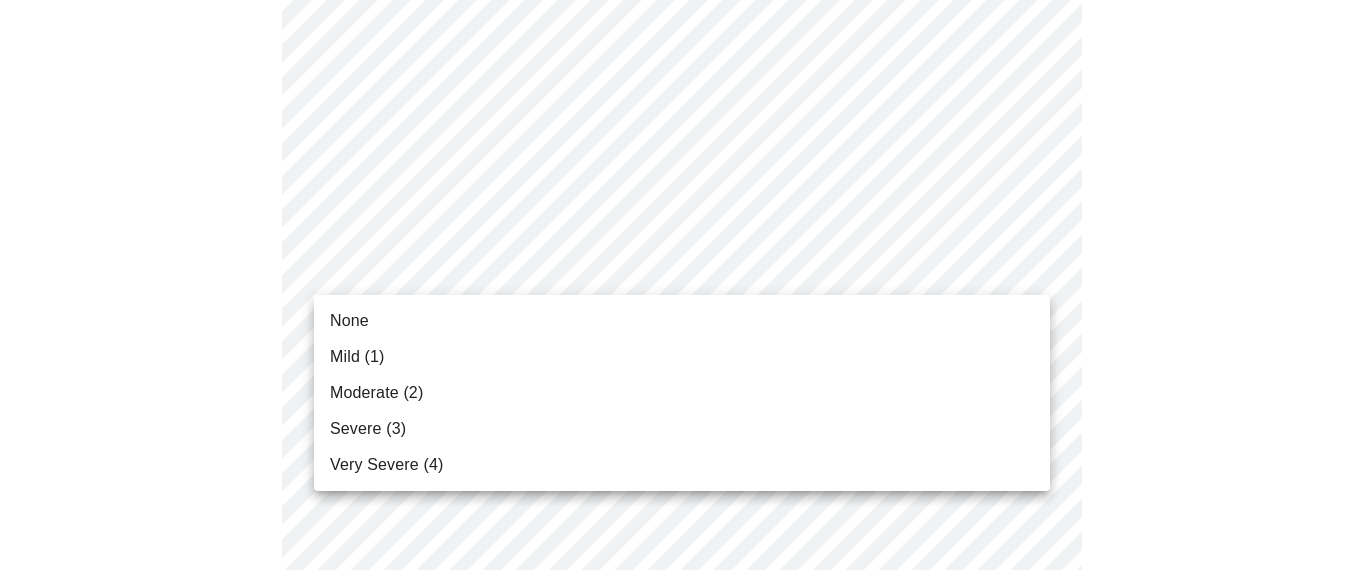 click on "MyMenopauseRx Appointments Messaging Labs Uploads Medications Community Refer a Friend Hi [FIRST]   Intake Questions for [DAY], [MONTH] [DATE] [YEAR] @ [TIME]-[TIME] [TIMEZONE] 3  /  13 Settings Billing Invoices Log out None Mild (1) Moderate (2) Severe (3) Very Severe (4)" at bounding box center [681, 366] 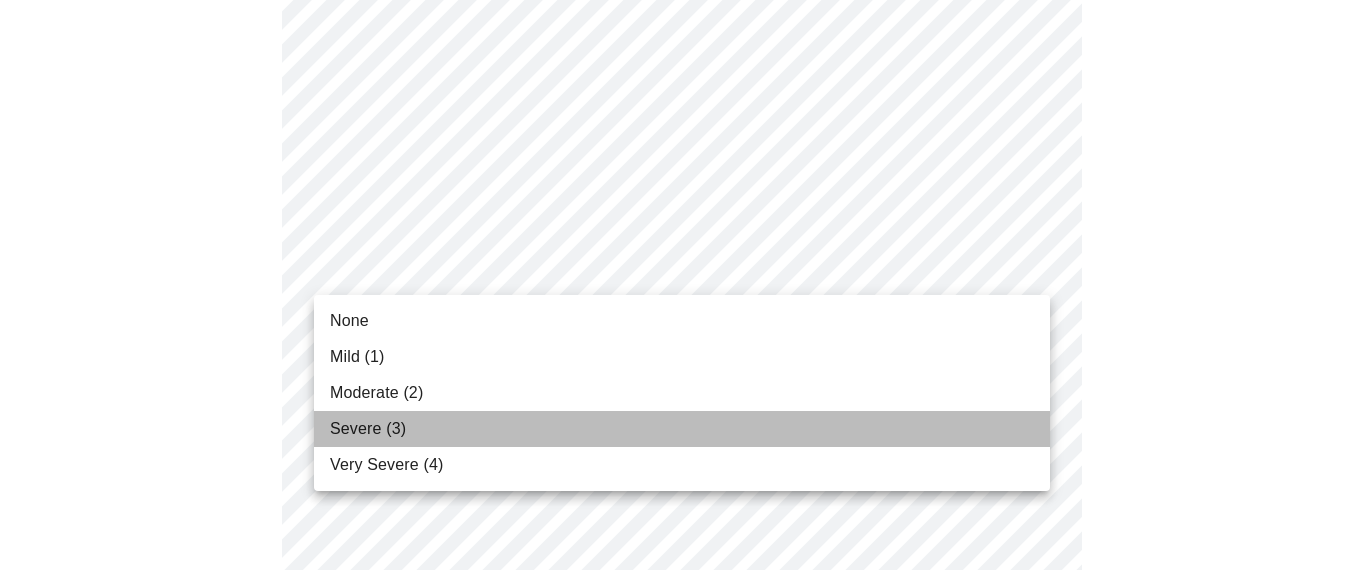 click on "Severe (3)" at bounding box center (682, 429) 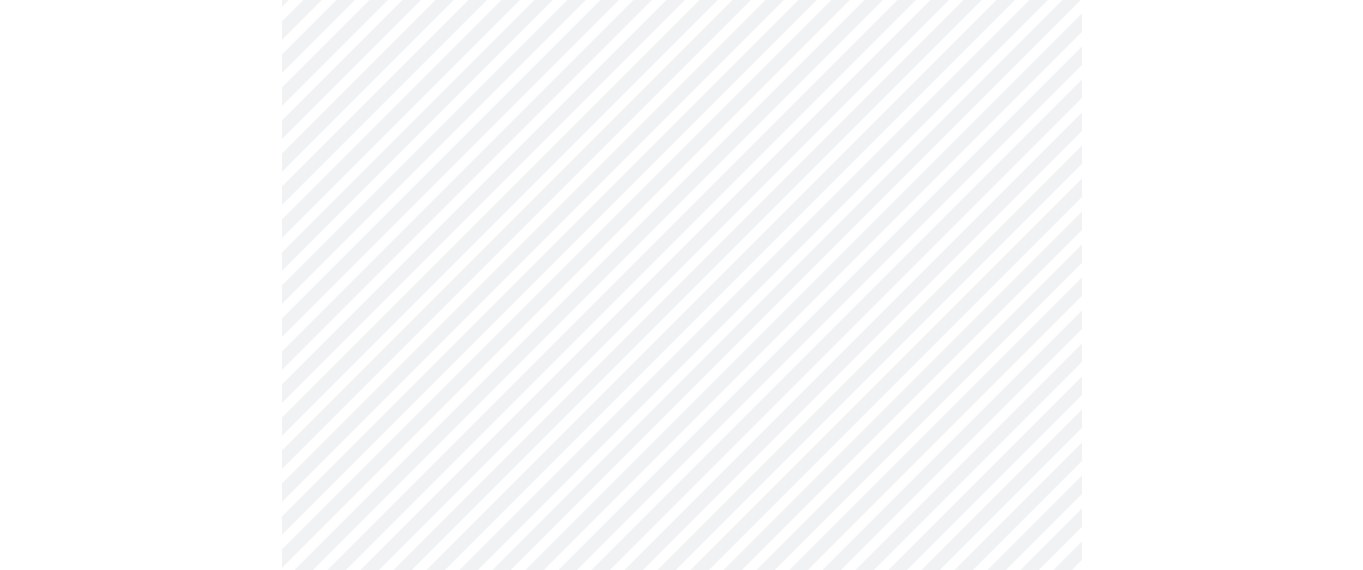 scroll, scrollTop: 1016, scrollLeft: 0, axis: vertical 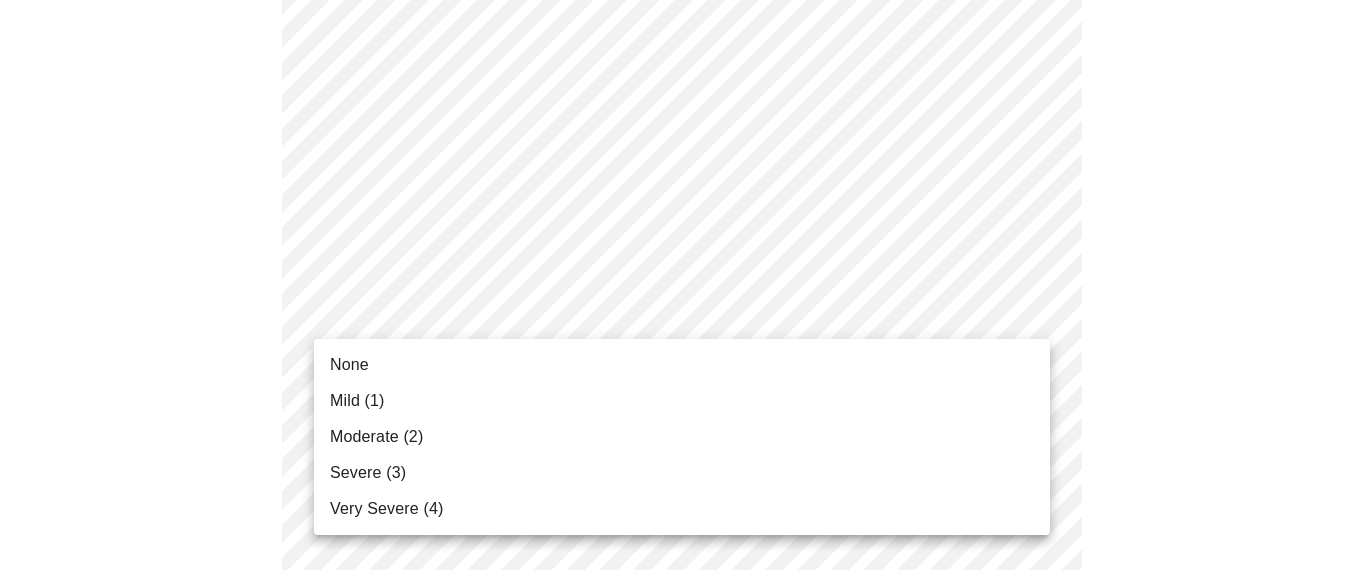 click on "MyMenopauseRx Appointments Messaging Labs Uploads Medications Community Refer a Friend Hi [FIRST]   Intake Questions for [DAY], [MONTH] [DATE] [YEAR] @ [TIME]-[TIME] [TIMEZONE] 3  /  13 Settings Billing Invoices Log out None Mild (1) Moderate (2) Severe (3) Very Severe (4)" at bounding box center [681, 238] 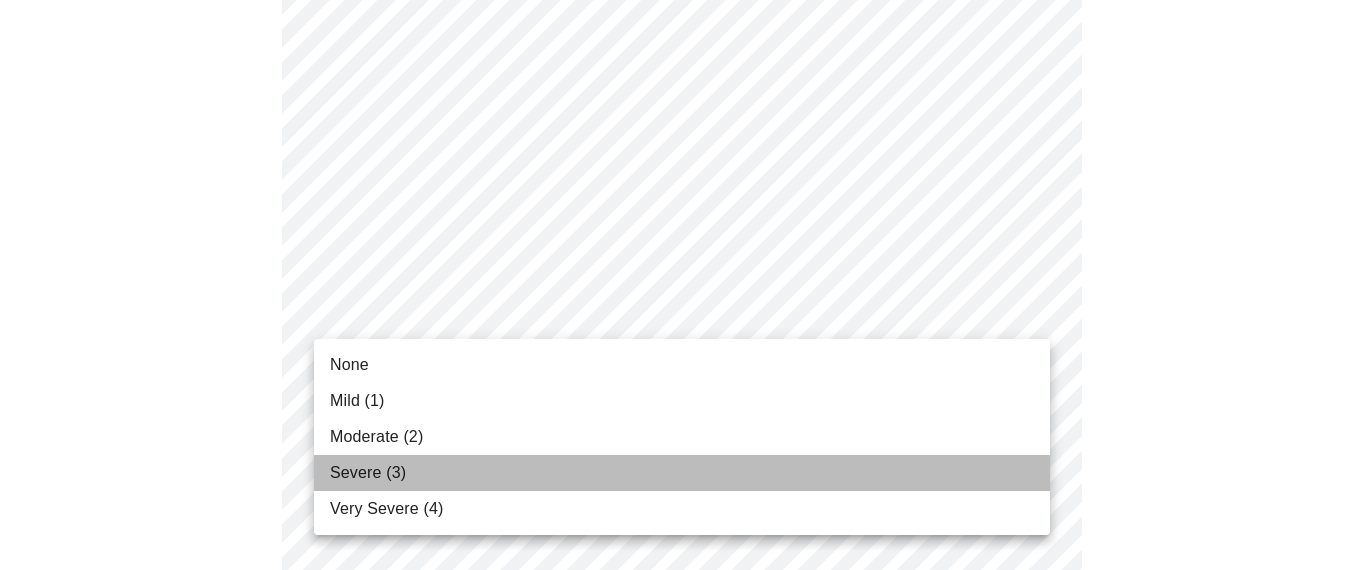 click on "Severe (3)" at bounding box center [682, 473] 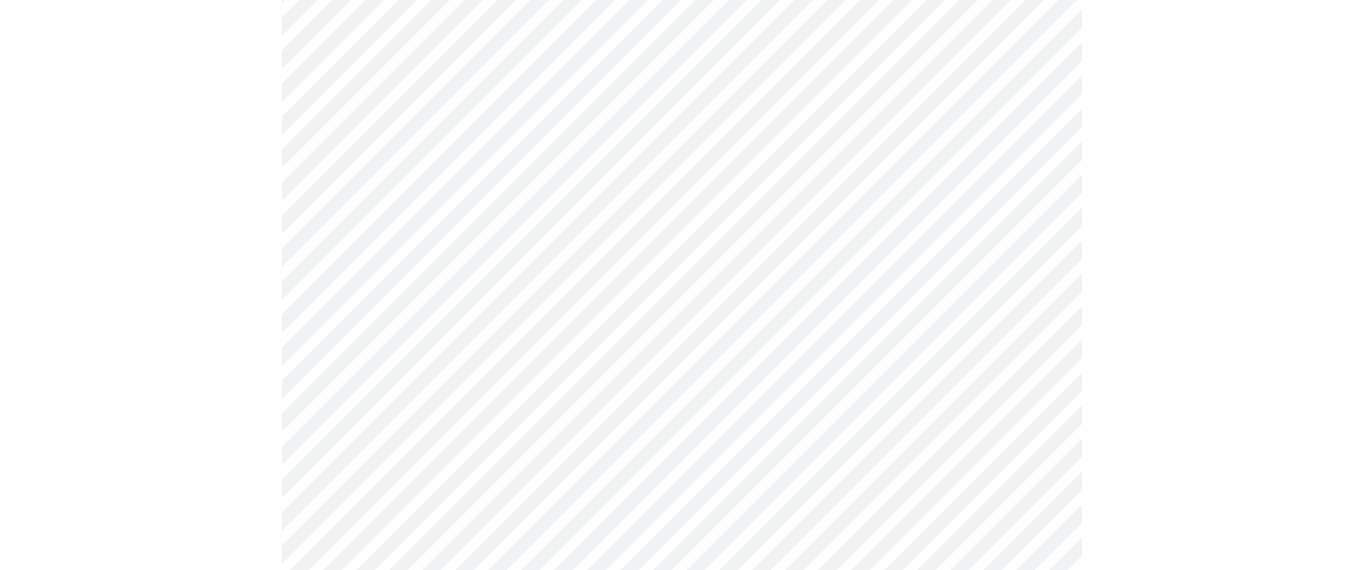 scroll, scrollTop: 1133, scrollLeft: 0, axis: vertical 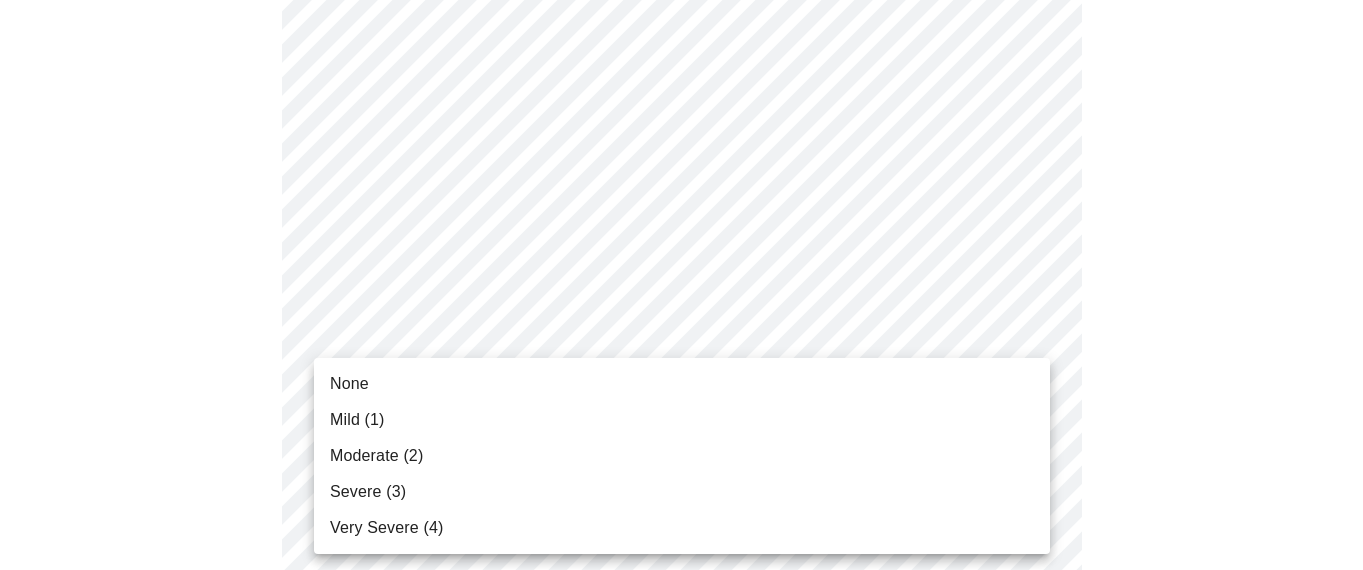 click on "MyMenopauseRx Appointments Messaging Labs Uploads Medications Community Refer a Friend Hi [FIRST]   Intake Questions for [DAY], [MONTH] [DATE] [YEAR] @ [TIME]-[TIME] [TIMEZONE] 3  /  13 Settings Billing Invoices Log out None Mild (1) Moderate (2) Severe (3) Very Severe (4)" at bounding box center (681, 107) 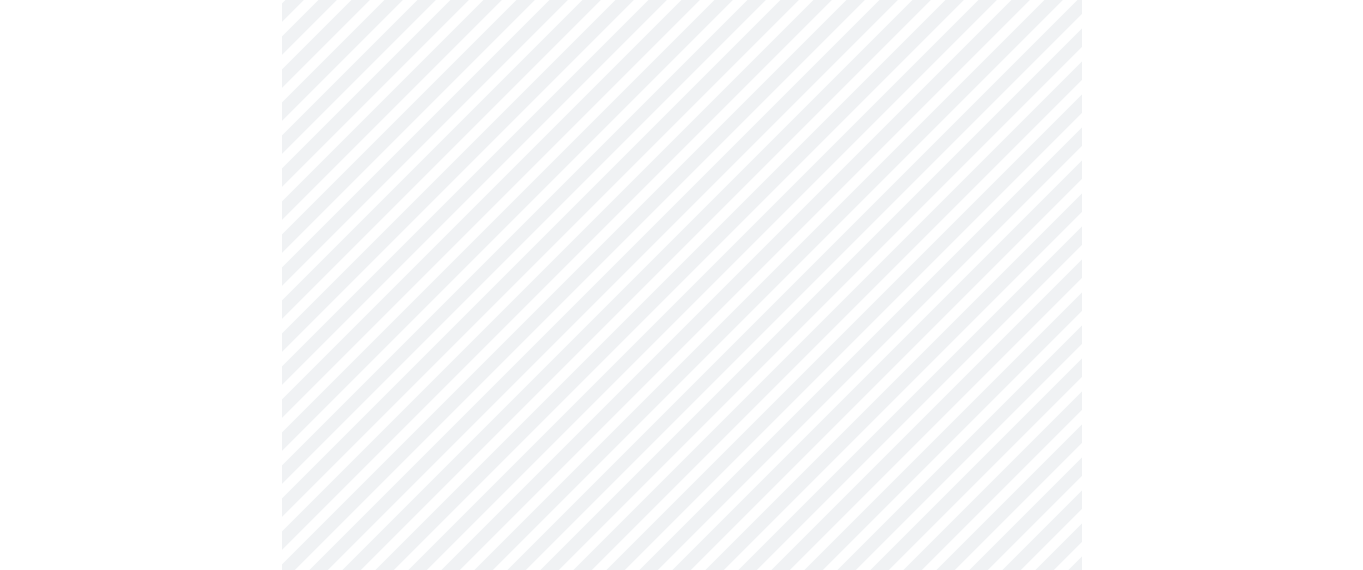 scroll, scrollTop: 1279, scrollLeft: 0, axis: vertical 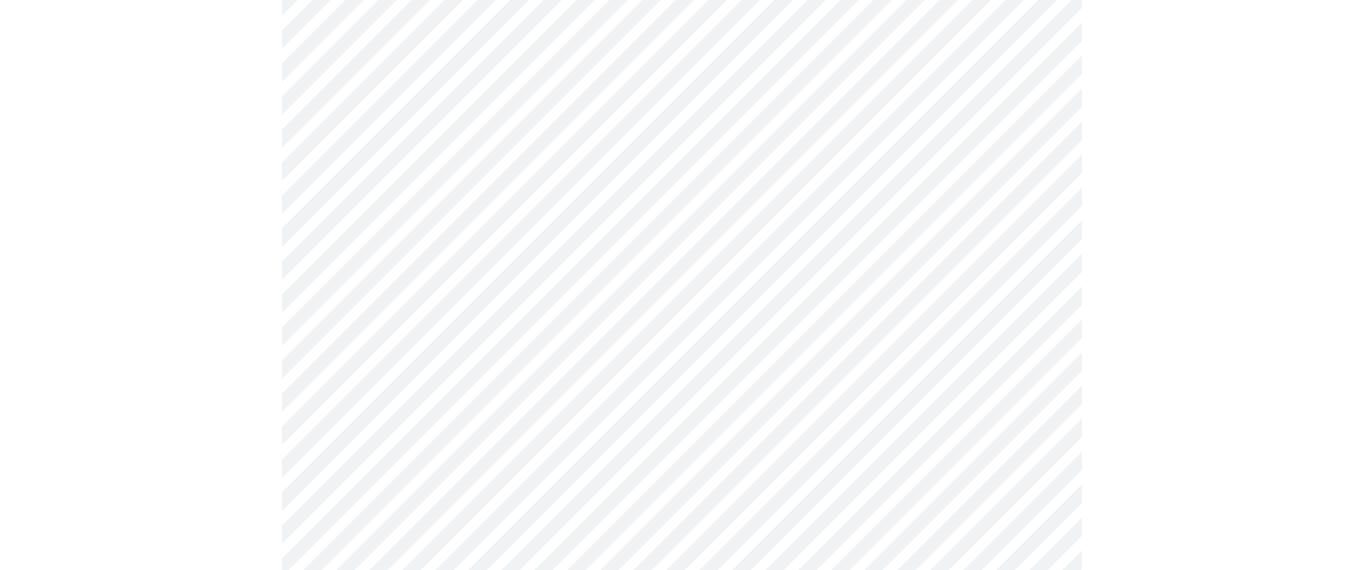 click on "MyMenopauseRx Appointments Messaging Labs Uploads Medications Community Refer a Friend Hi [PERSON] Intake Questions for Tue, Aug 5th 2025 @ 1:00pm-1:20pm 3 / 13 Settings Billing Invoices Log out" at bounding box center [681, -53] 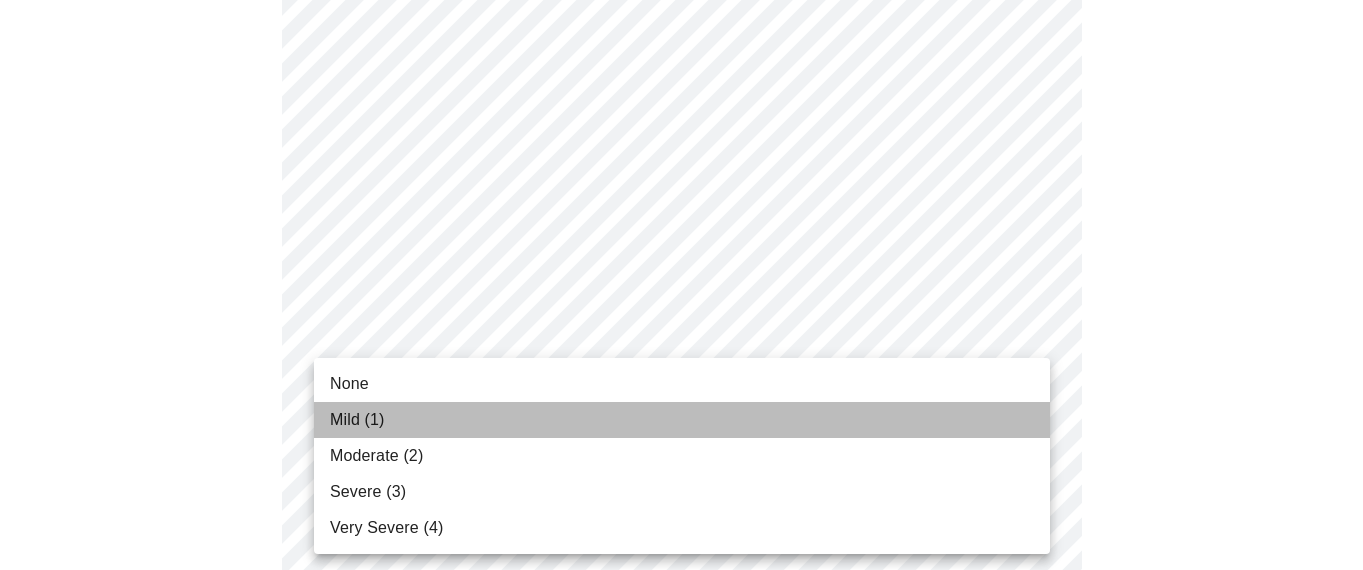click on "Mild (1)" at bounding box center [682, 420] 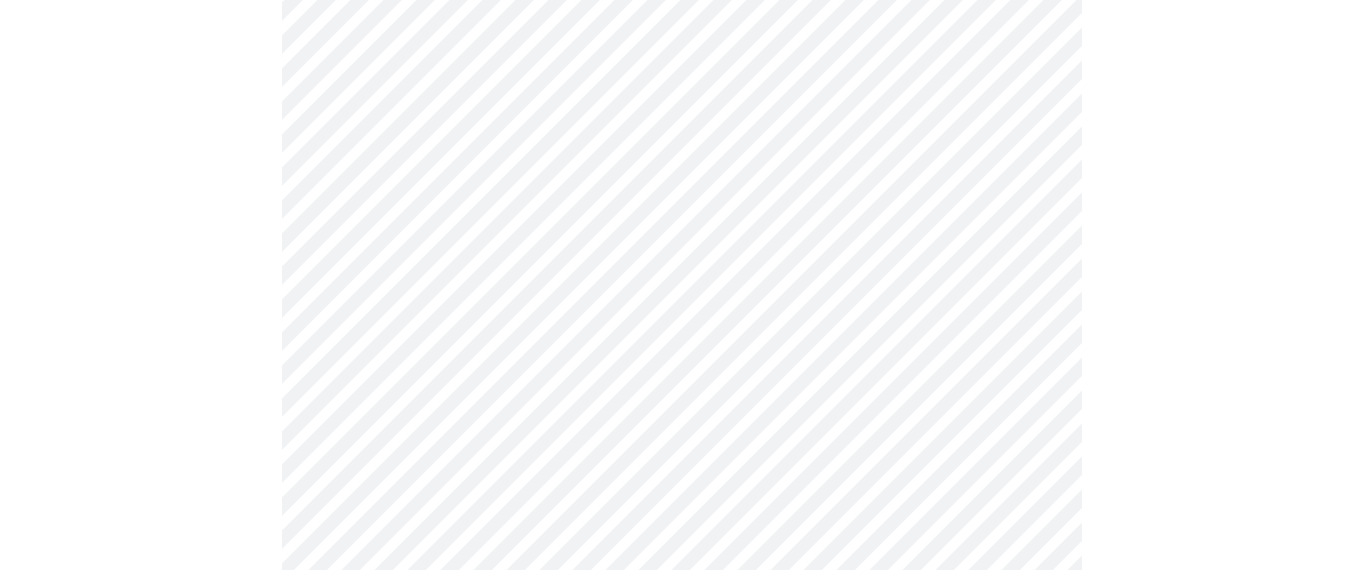 scroll, scrollTop: 1475, scrollLeft: 0, axis: vertical 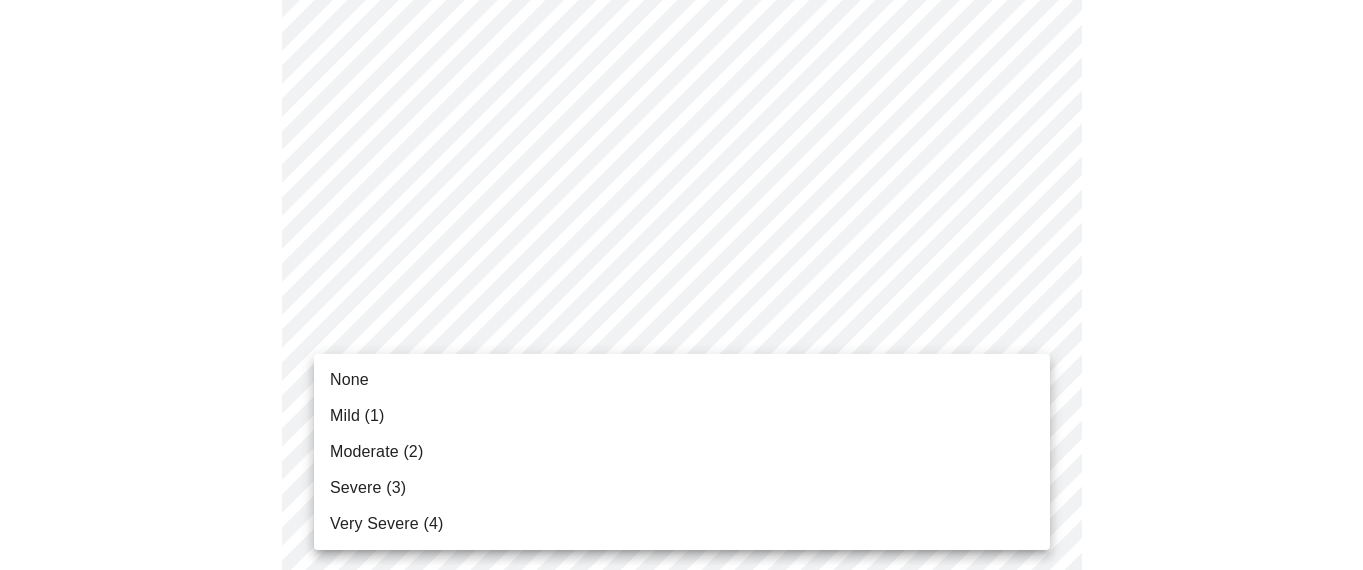 click on "MyMenopauseRx Appointments Messaging Labs Uploads Medications Community Refer a Friend Hi [FIRST]   Intake Questions for [DAY], [MONTH] [DATE] [YEAR] @ [TIME]-[TIME] [TIMEZONE] 3  /  13 Settings Billing Invoices Log out None Mild (1) Moderate (2) Severe (3) Very Severe (4)" at bounding box center [681, -263] 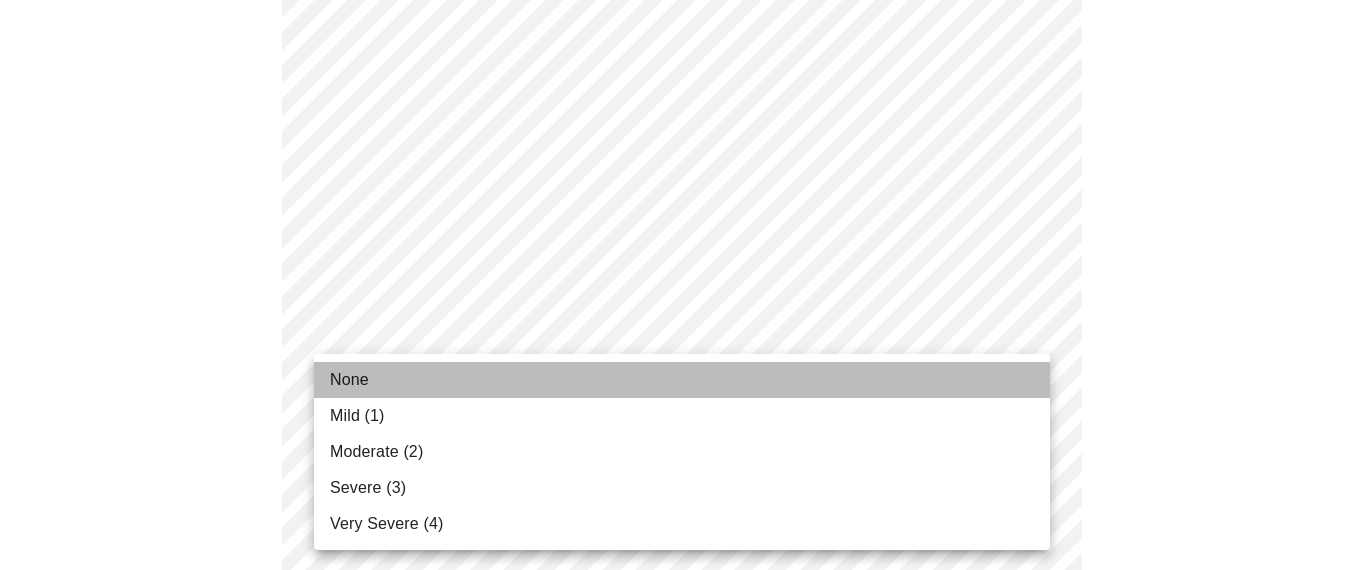 click on "None" at bounding box center (682, 380) 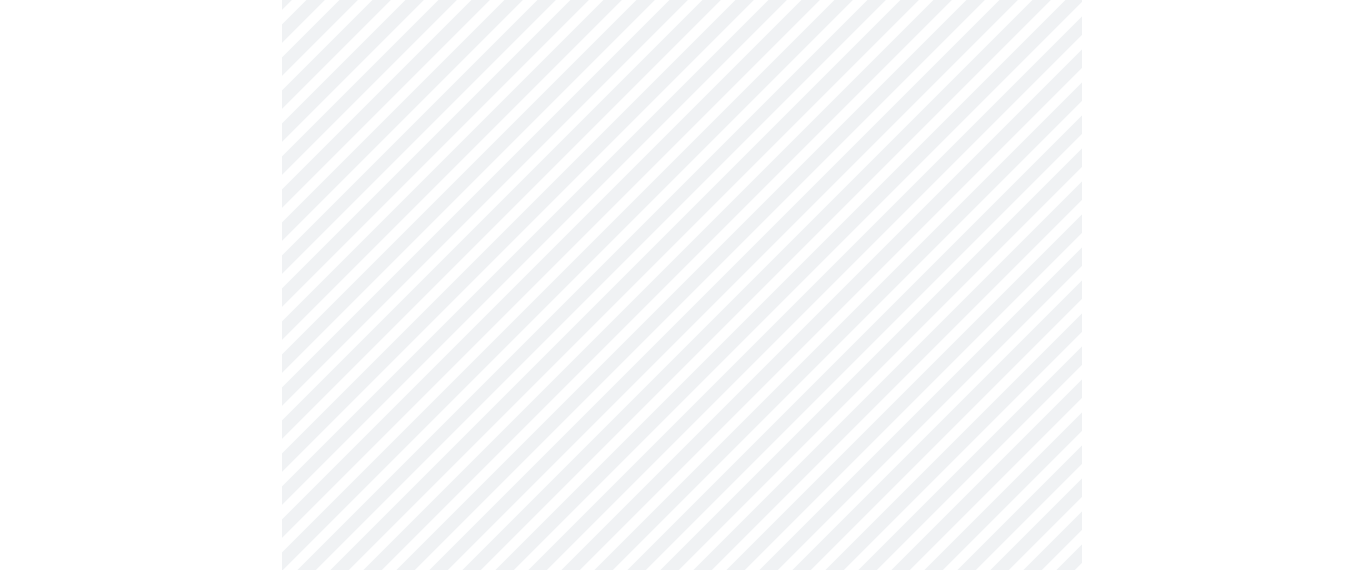 scroll, scrollTop: 1682, scrollLeft: 0, axis: vertical 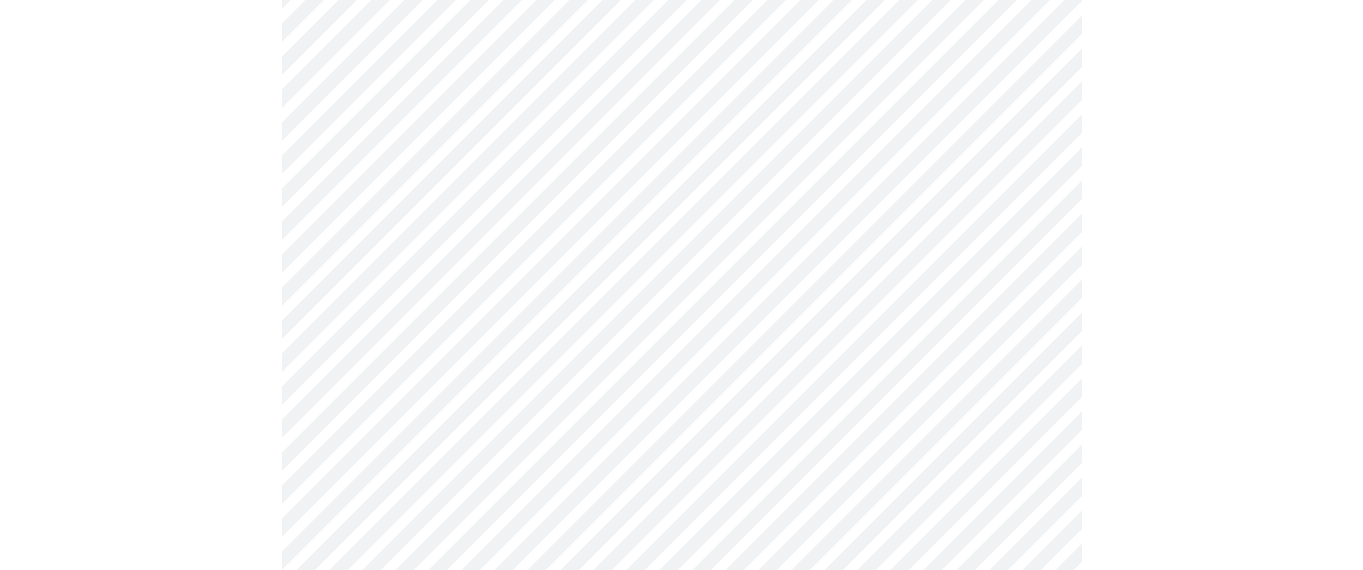 click on "MyMenopauseRx Appointments Messaging Labs Uploads Medications Community Refer a Friend Hi [PERSON] Intake Questions for Tue, Aug 5th 2025 @ 1:00pm-1:20pm 3 / 13 Settings Billing Invoices Log out" at bounding box center (681, -484) 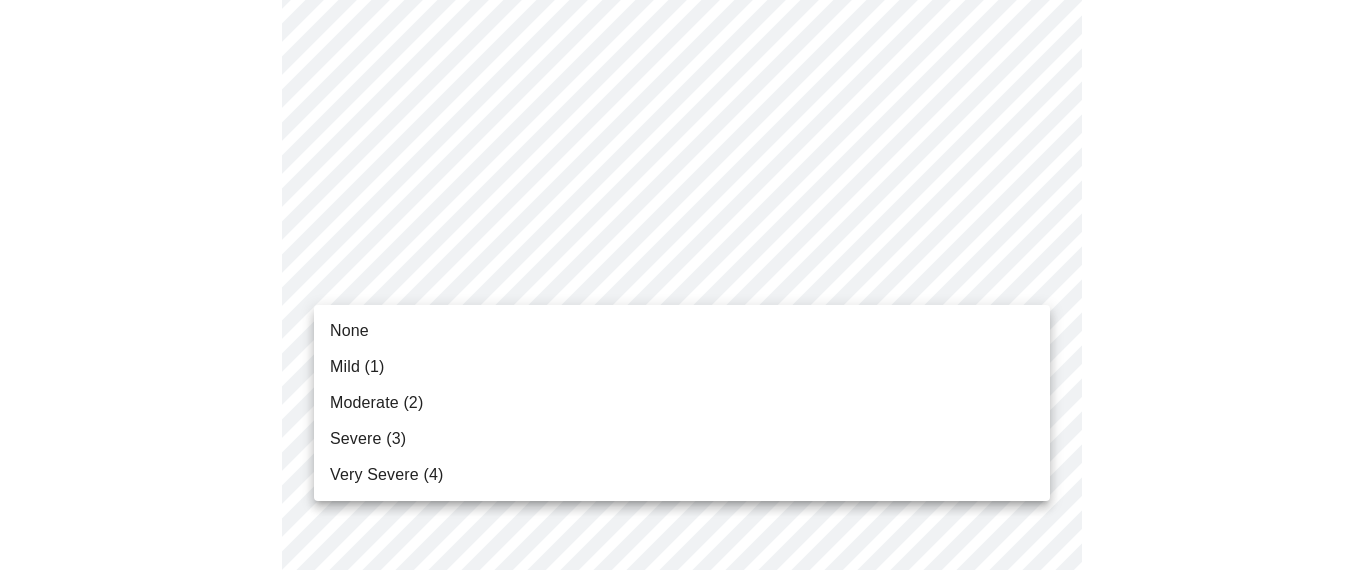 click on "Moderate (2)" at bounding box center [682, 403] 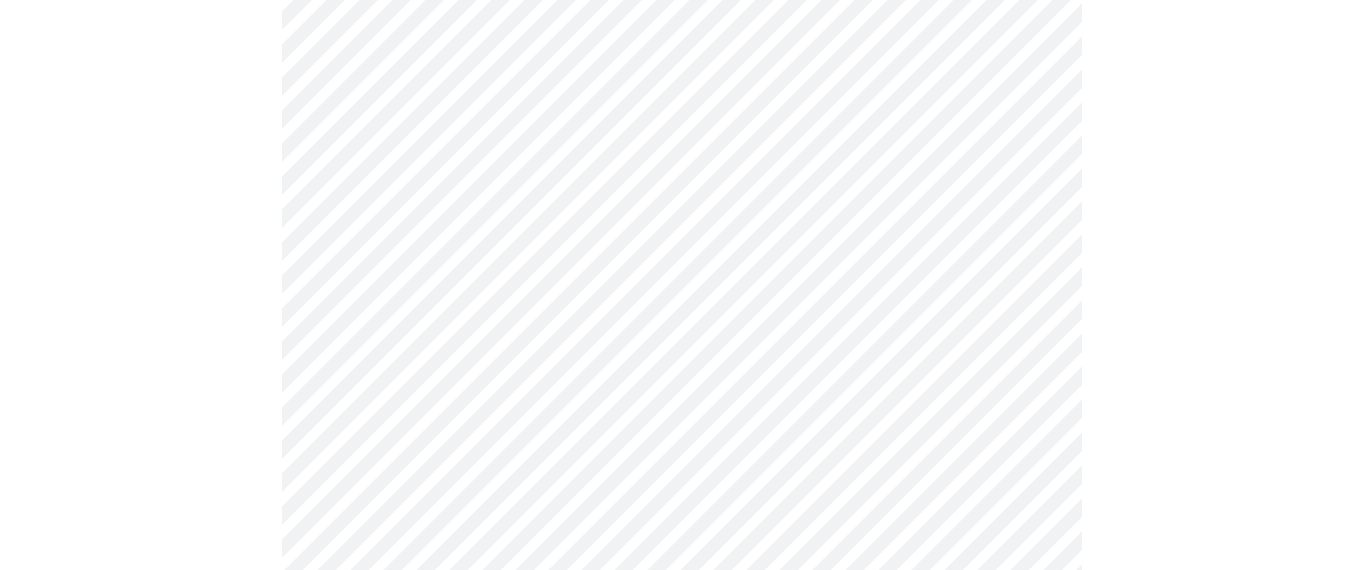 scroll, scrollTop: 738, scrollLeft: 0, axis: vertical 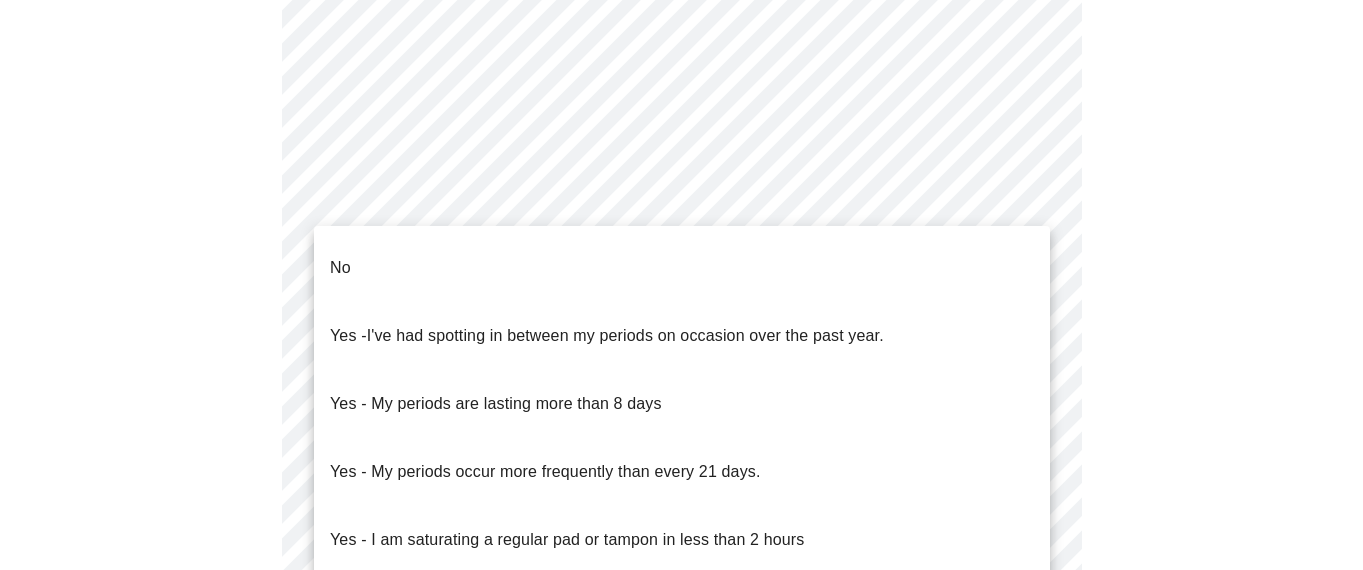 click on "MyMenopauseRx Appointments Messaging Labs Uploads Medications Community Refer a Friend Hi [PERSON] Intake Questions for Tue, Aug 5th 2025 @ 1:00pm-1:20pm 4 / 13 Settings Billing Invoices Log out No
Yes - I've had spotting in between my periods on occasion over the past year.
Yes - My periods are lasting more than 8 days
Yes - My periods occur more frequently than every 21 days.
Yes - I am saturating a regular pad or tampon in less than 2 hours
Yes - I had bleeding or spotting (even a tinge) after going 12 months without a period" at bounding box center [681, 216] 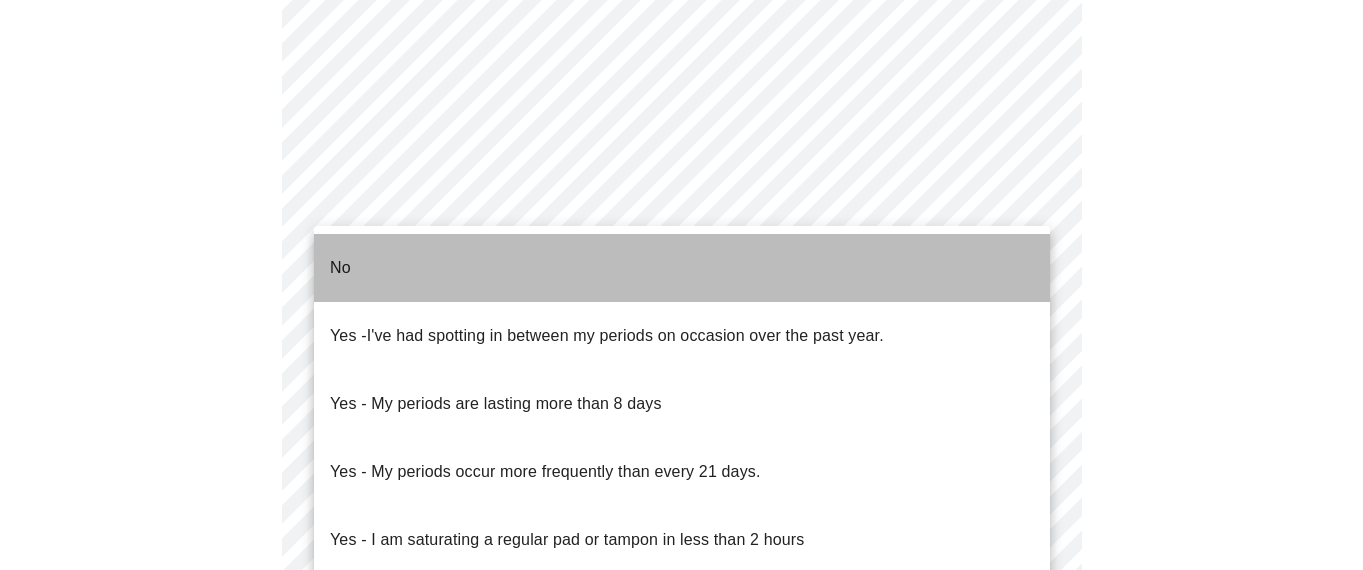 click on "No" at bounding box center [682, 268] 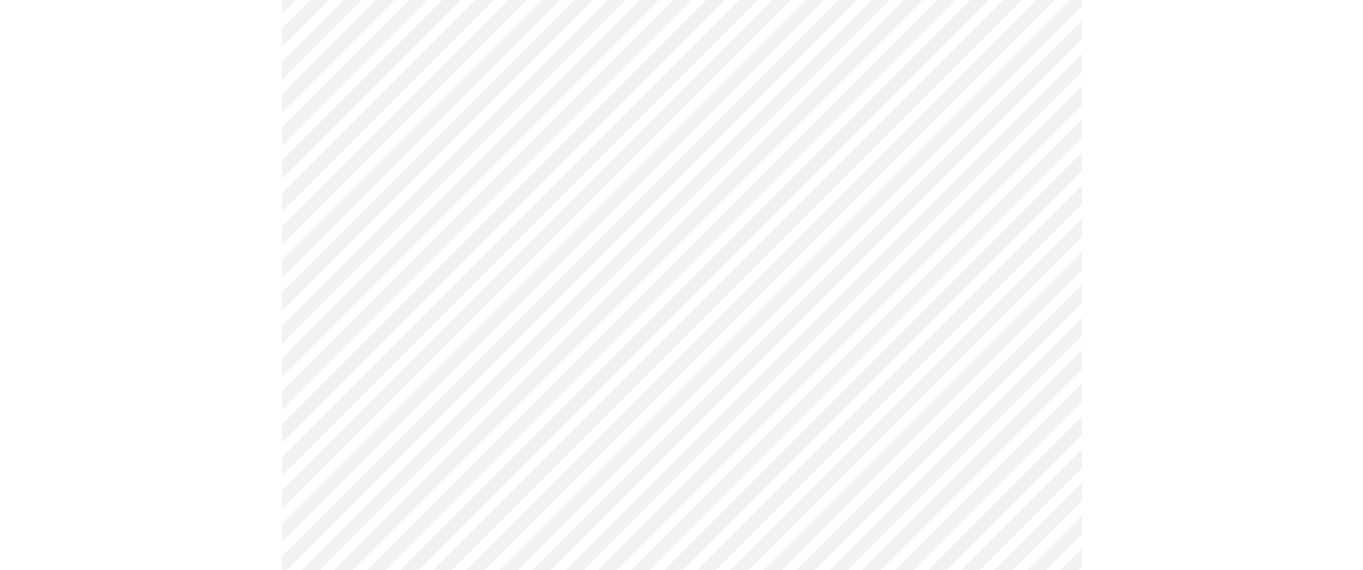 scroll, scrollTop: 952, scrollLeft: 0, axis: vertical 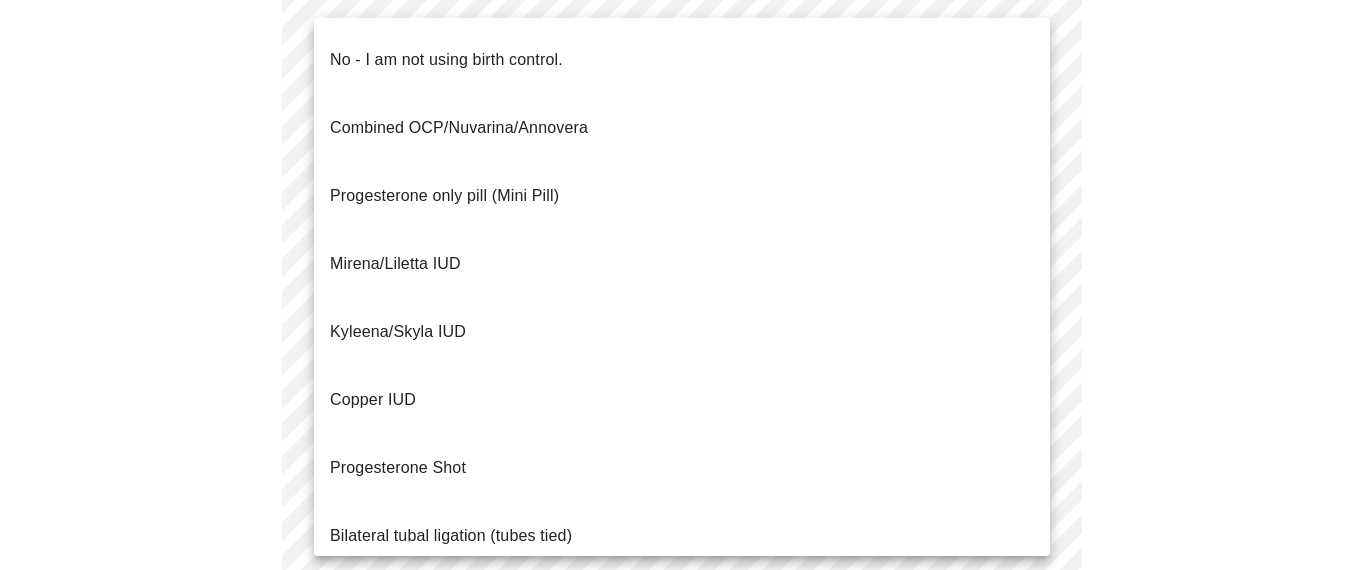 click on "MyMenopauseRx Appointments Messaging Labs Uploads Medications Community Refer a Friend Hi [FIRST]   Intake Questions for [DAY], [MONTH] [DATE] [YEAR] @ [TIME]-[TIME] [TIMEZONE] 4  /  13 Settings Billing Invoices Log out No - I am not using birth control.
Combined OCP/Nuvarina/Annovera
Progesterone only pill (Mini Pill)
Mirena/Liletta IUD
Kyleena/Skyla IUD
Copper IUD
Progesterone Shot
Bilateral tubal ligation (tubes tied)
Parnter had vasectomy
Barrier method (condoms)" at bounding box center (681, -4) 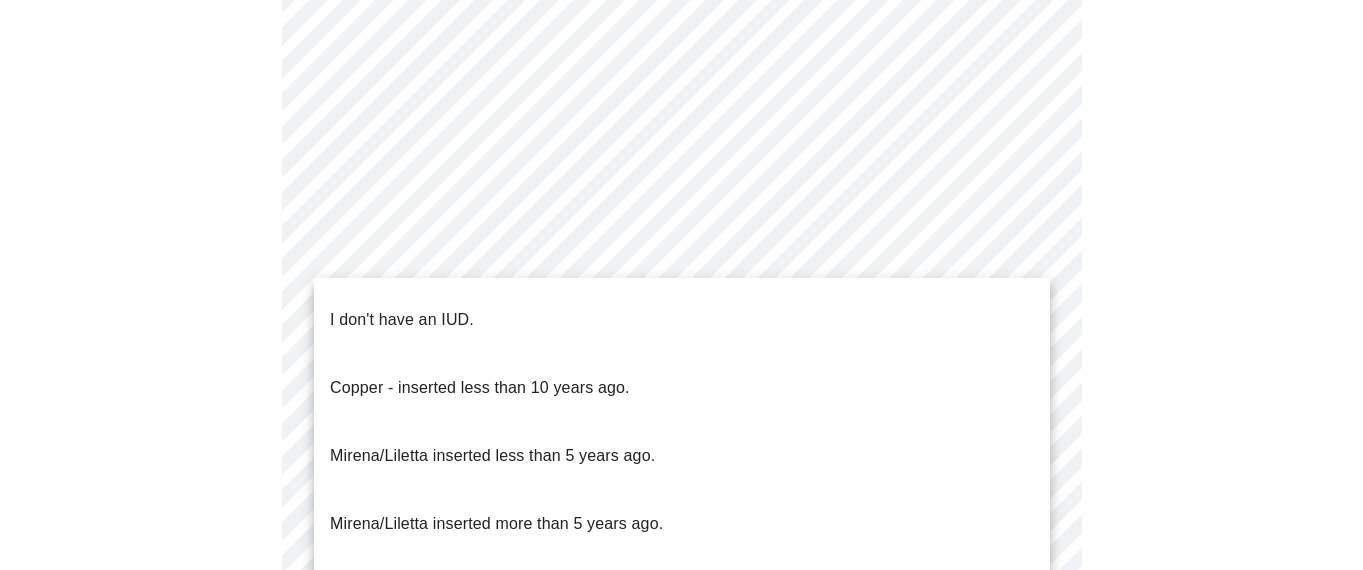 click on "MyMenopauseRx Appointments Messaging Labs Uploads Medications Community Refer a Friend Hi [PERSON] Intake Questions for Tue, Aug 5th 2025 @ 1:00pm-1:20pm 4 / 13 Settings Billing Invoices Log out I don't have an IUD.
Copper - inserted less than 10 years ago.
Mirena/Liletta inserted less than 5 years ago.
Mirena/Liletta inserted more than 5 years ago.
Kyleena, inserted more than 5 years ago." at bounding box center (681, -10) 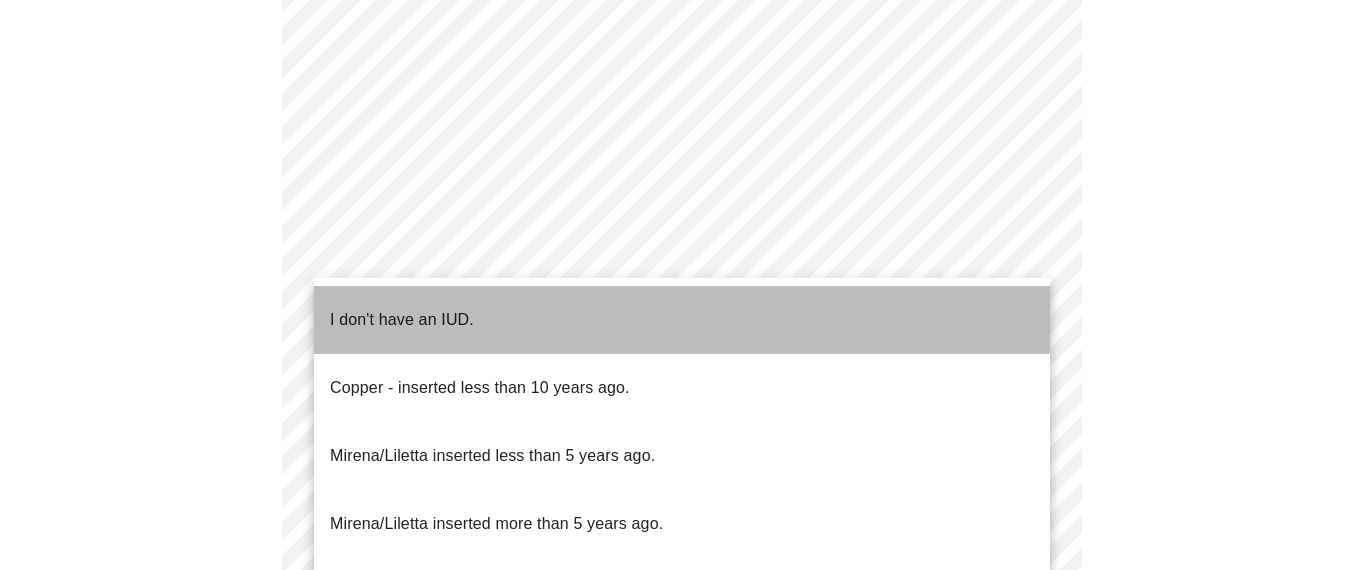 click on "I don't have an IUD." at bounding box center [682, 320] 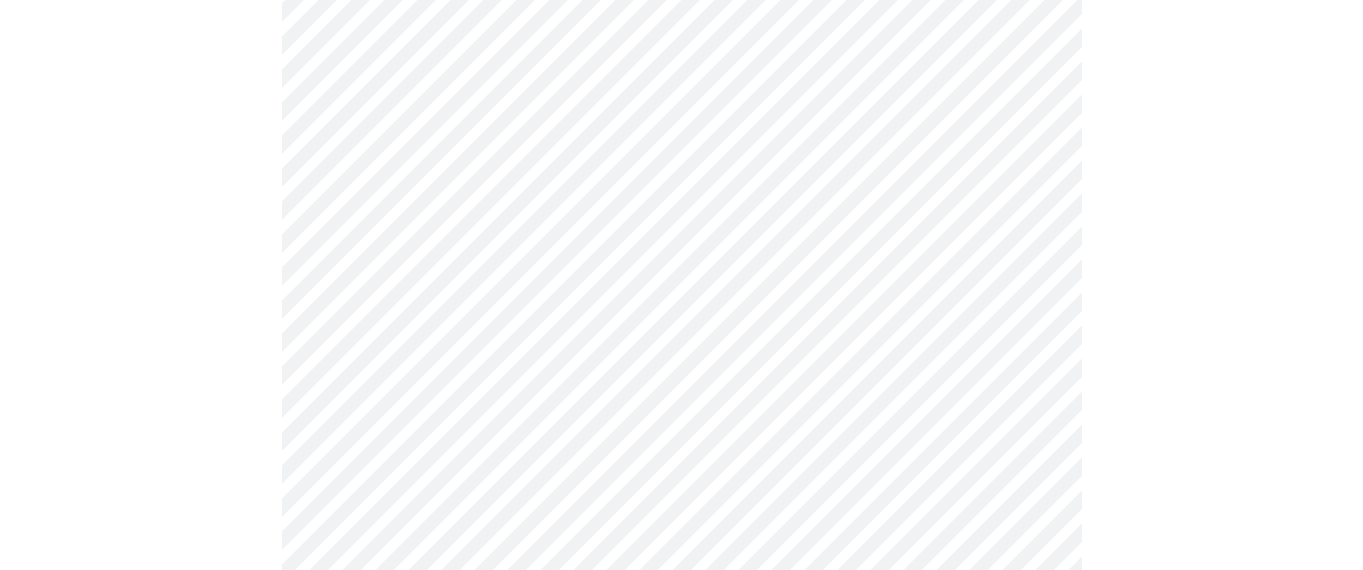 scroll, scrollTop: 1161, scrollLeft: 0, axis: vertical 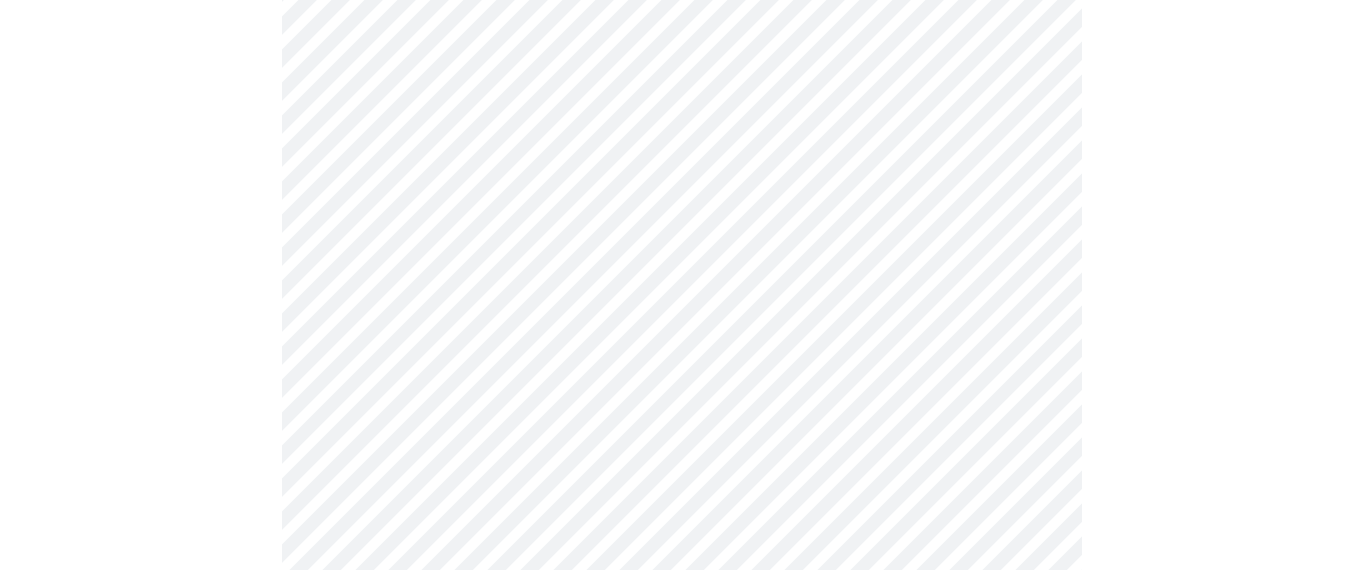 click on "MyMenopauseRx Appointments Messaging Labs Uploads Medications Community Refer a Friend Hi [PERSON] Intake Questions for Tue, Aug 5th 2025 @ 1:00pm-1:20pm 4 / 13 Settings Billing Invoices Log out" at bounding box center [681, -225] 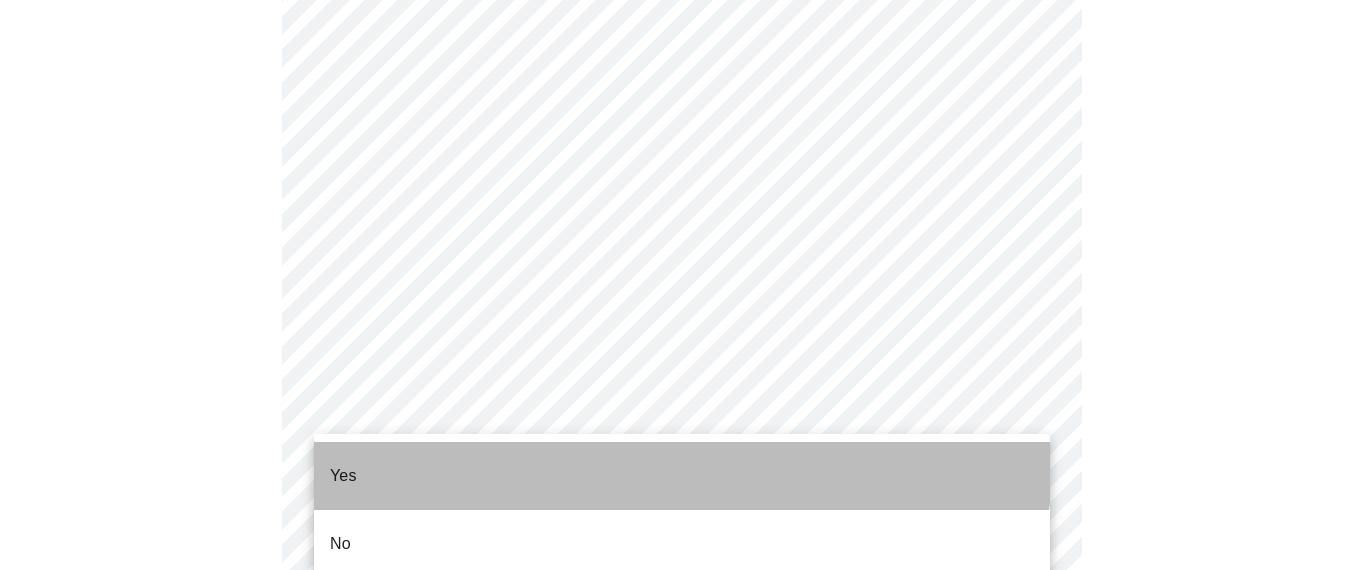 click on "Yes" at bounding box center (682, 476) 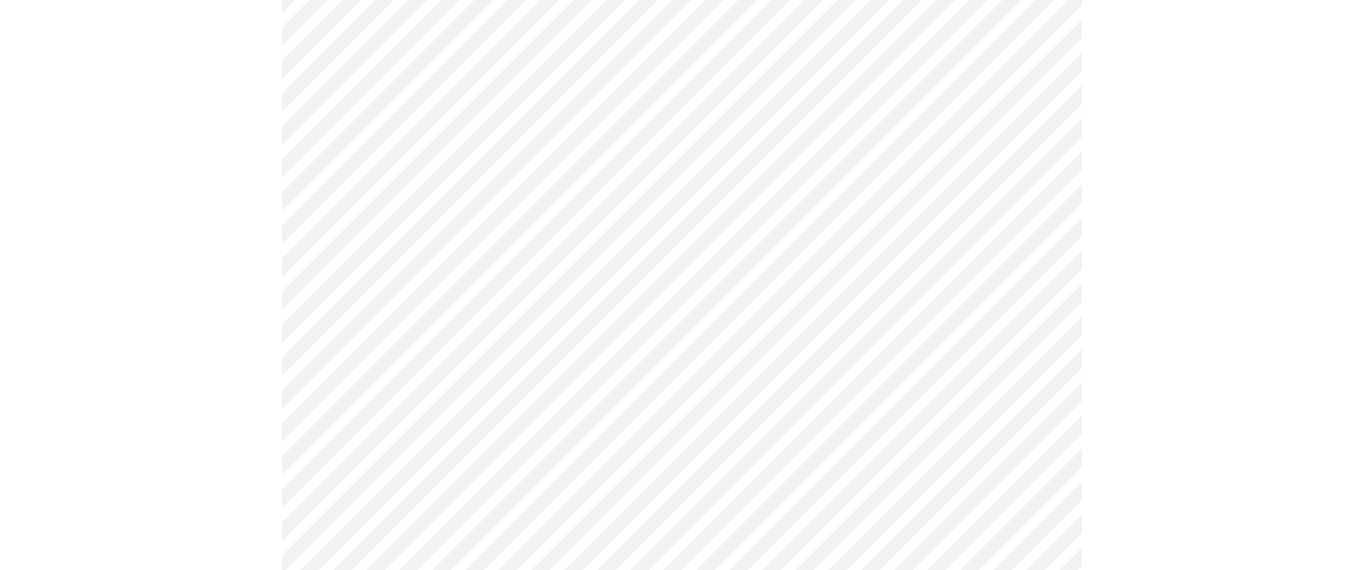 scroll, scrollTop: 231, scrollLeft: 0, axis: vertical 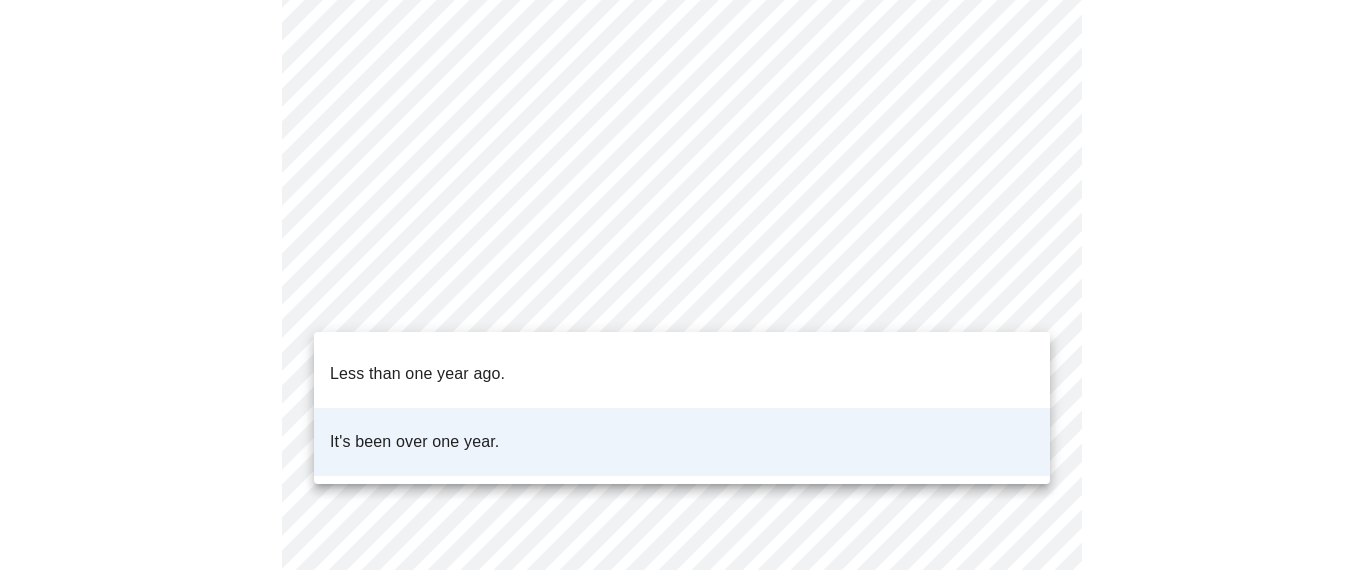 click on "MyMenopauseRx Appointments Messaging Labs Uploads Medications Community Refer a Friend Hi [FIRST]   Intake Questions for [DAY], [MONTH] [DATE] [YEAR] @ [TIME]-[TIME] [TIMEZONE] 5  /  13 Settings Billing Invoices Log out Less than one year ago.
It's been over one year." at bounding box center (681, 423) 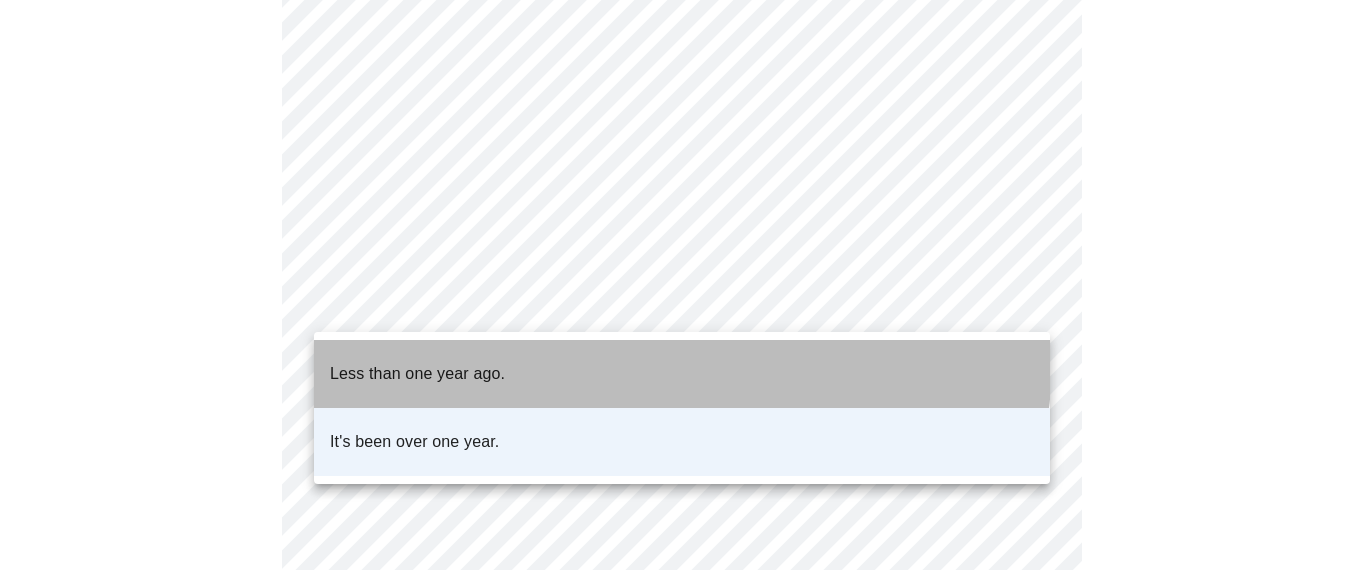 click on "Less than one year ago." at bounding box center [682, 374] 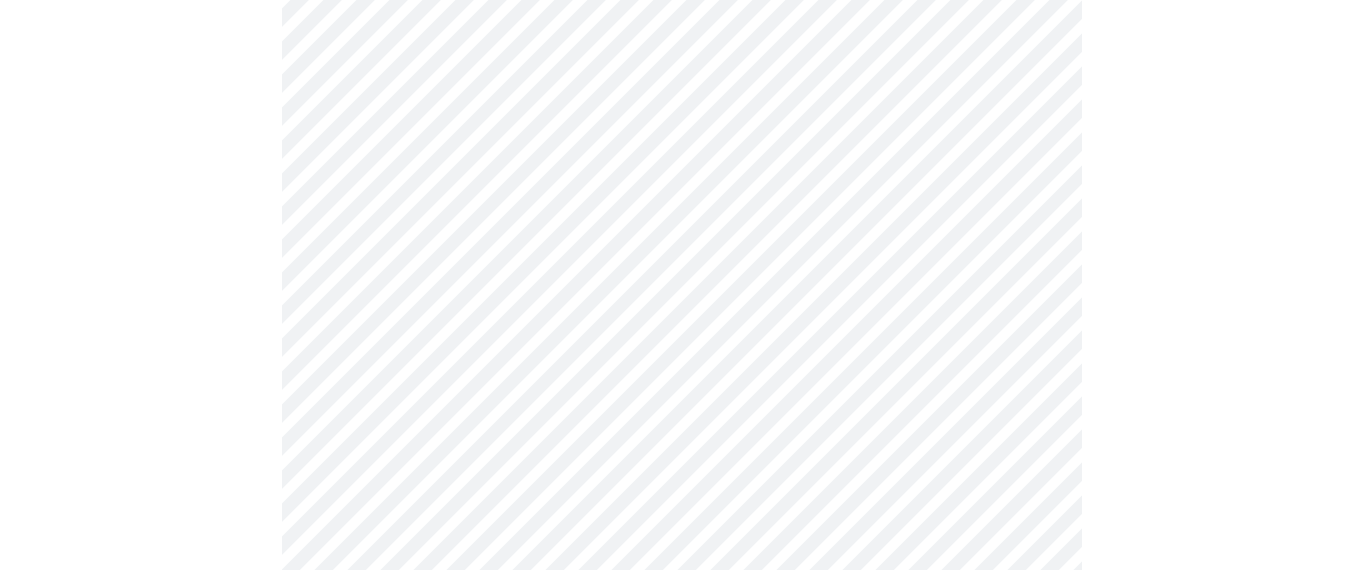 scroll, scrollTop: 5100, scrollLeft: 0, axis: vertical 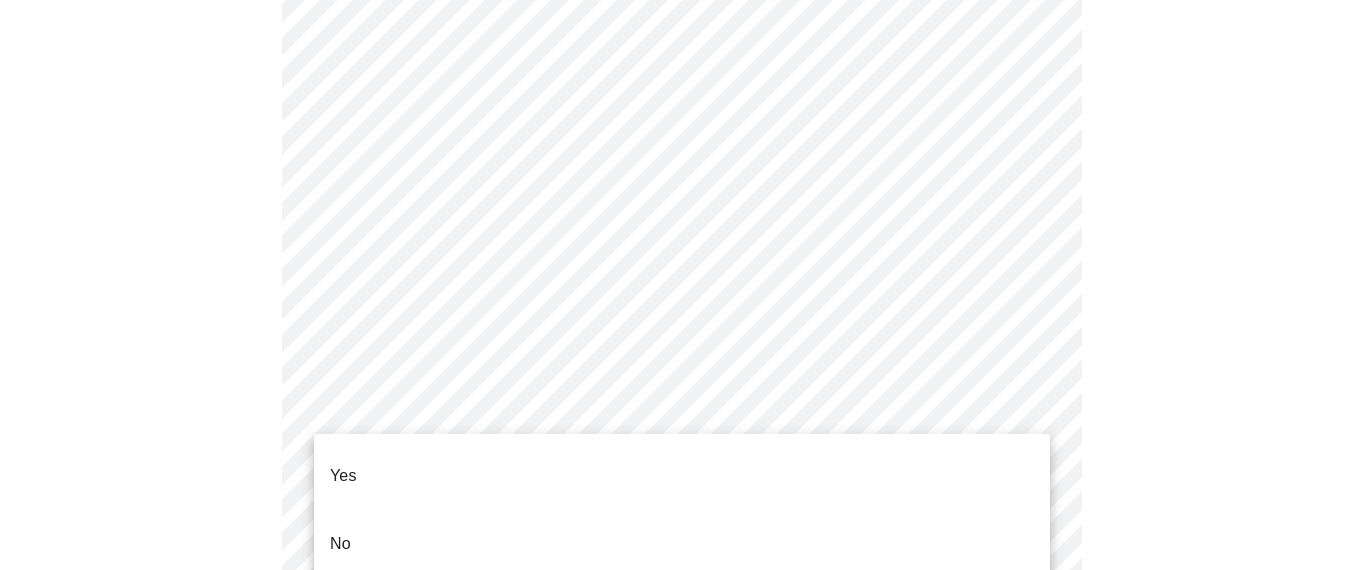 click on "MyMenopauseRx Appointments Messaging Labs Uploads Medications Community Refer a Friend Hi [FIRST]   Intake Questions for [DAY], [MONTH] [DATE] [YEAR] @ [TIME]-[TIME] [TIMEZONE] 5  /  13 Settings Billing Invoices Log out Yes
No" at bounding box center (681, -1907) 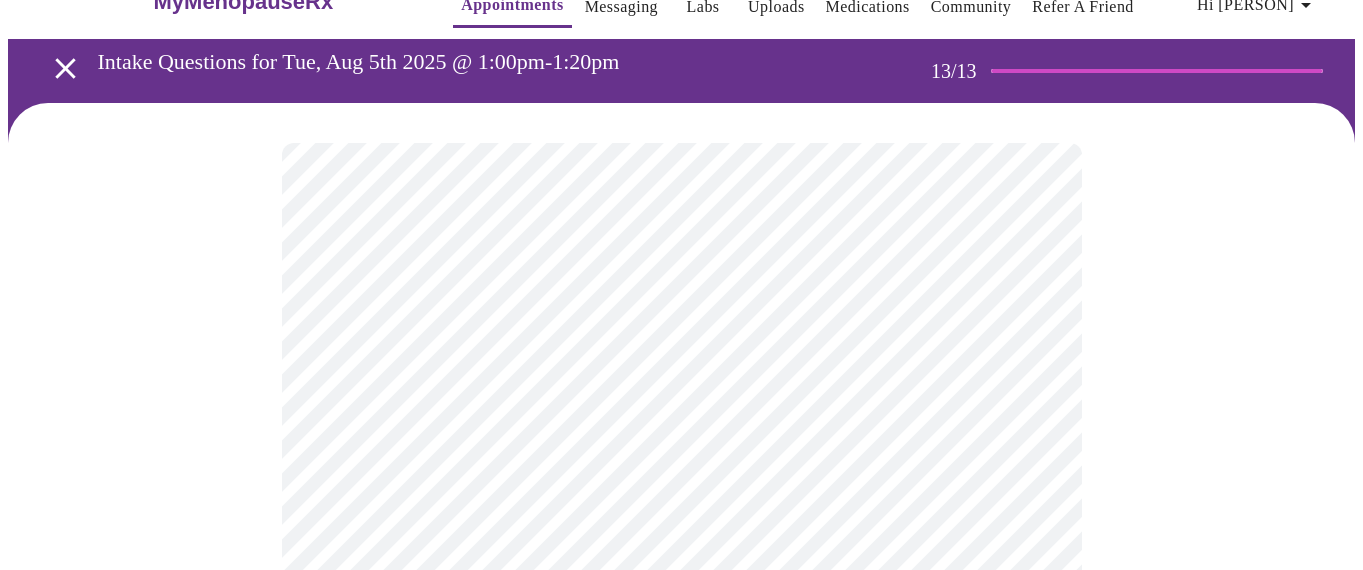 scroll, scrollTop: 37, scrollLeft: 0, axis: vertical 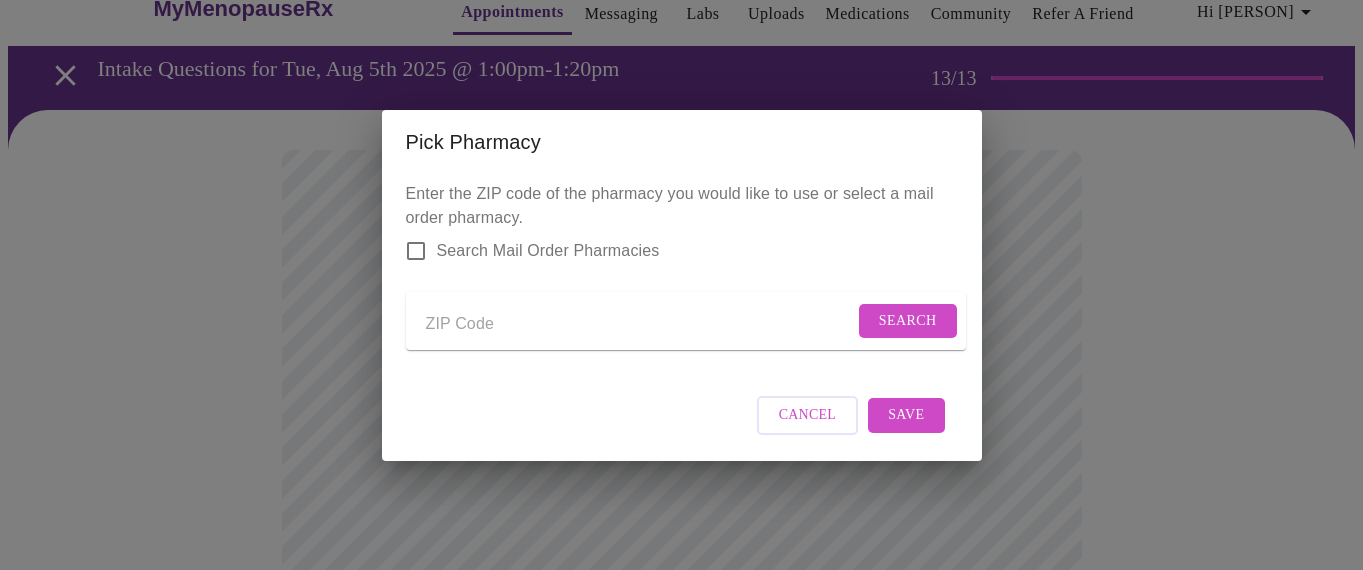 click on "Pick Pharmacy Enter the ZIP code of the pharmacy you would like to use or select a mail order pharmacy. Search Mail Order Pharmacies Search Cancel Save" at bounding box center (681, 285) 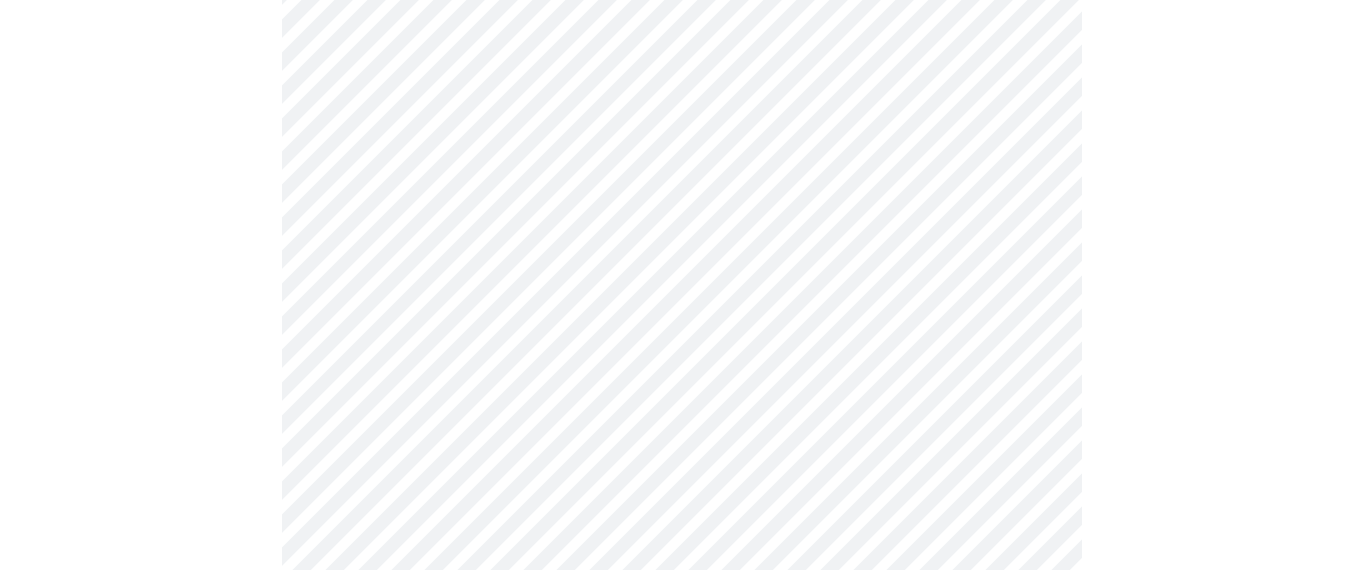 scroll, scrollTop: 1196, scrollLeft: 0, axis: vertical 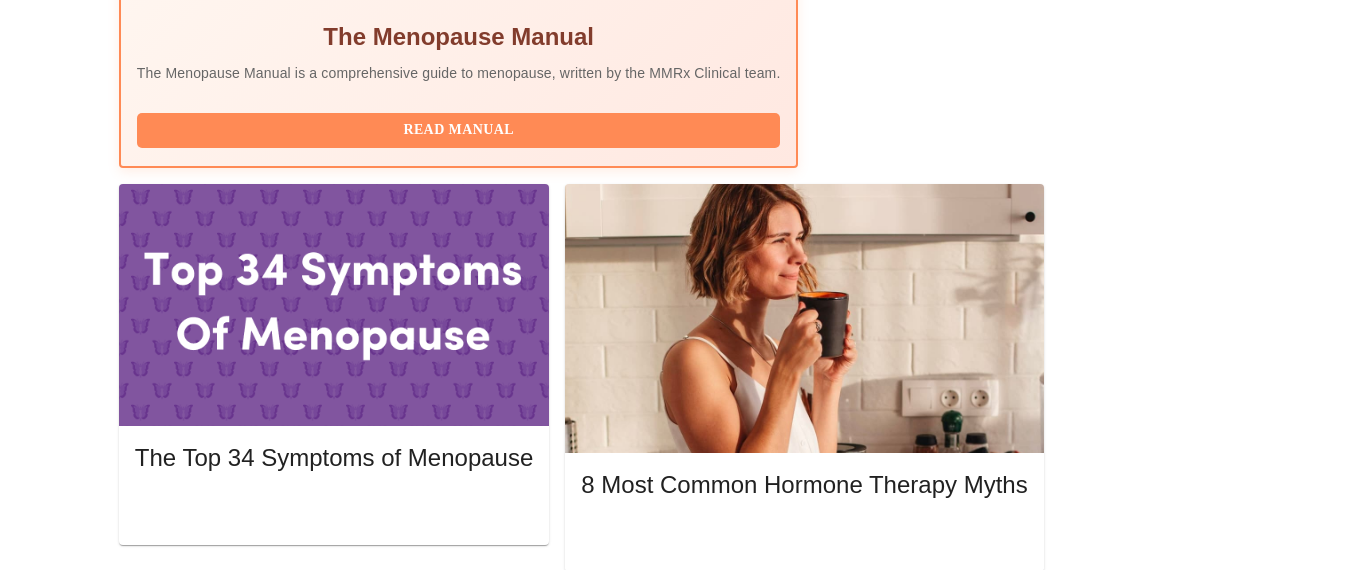 click 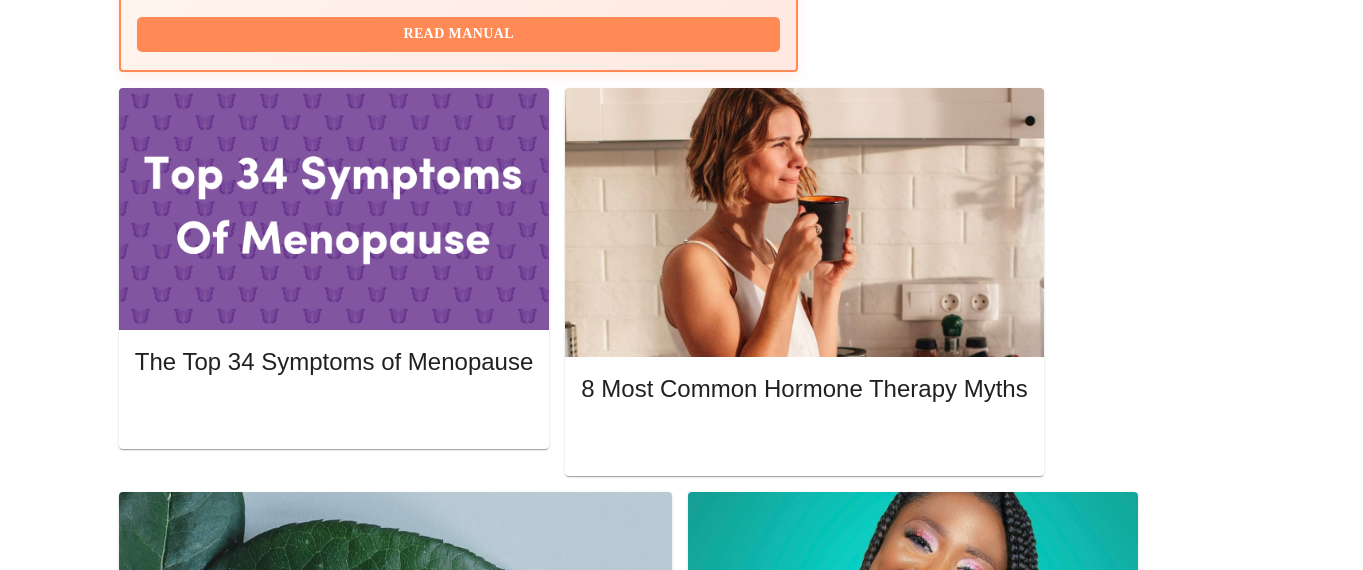 scroll, scrollTop: 891, scrollLeft: 0, axis: vertical 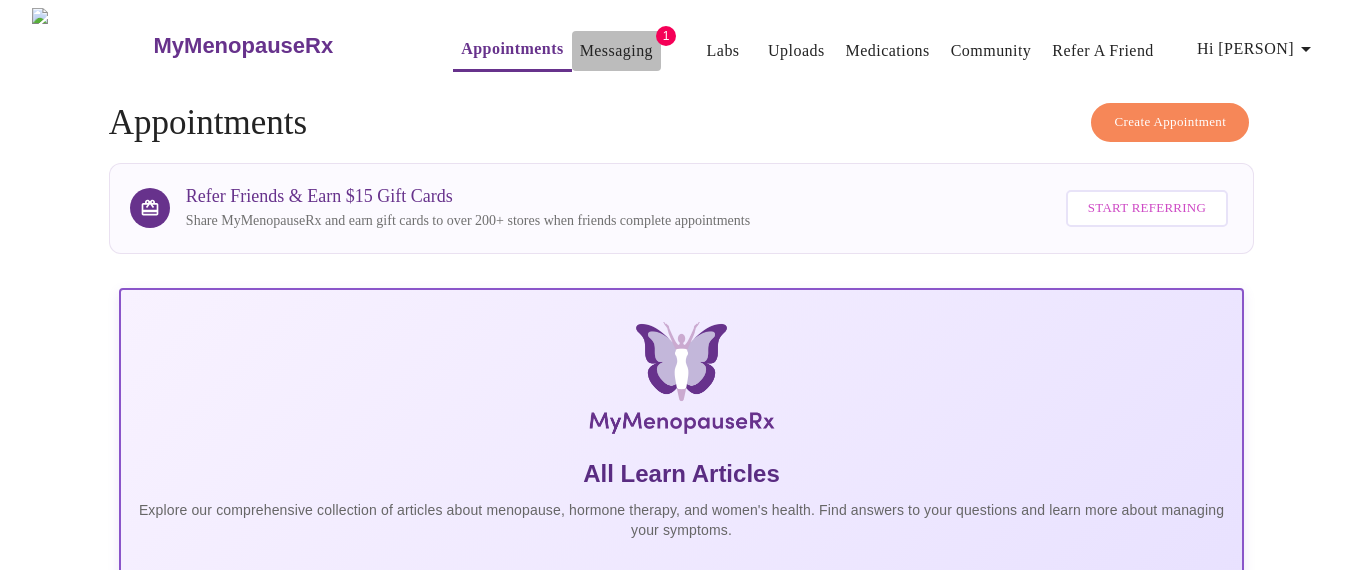 click on "Messaging" at bounding box center [616, 51] 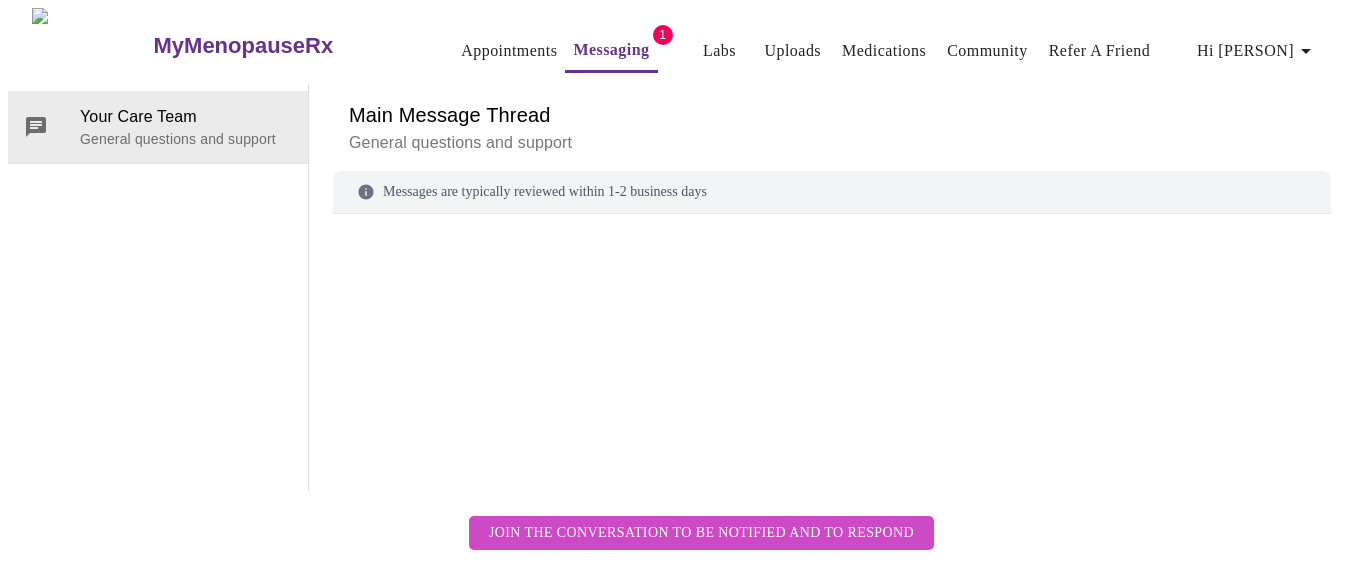 scroll, scrollTop: 75, scrollLeft: 0, axis: vertical 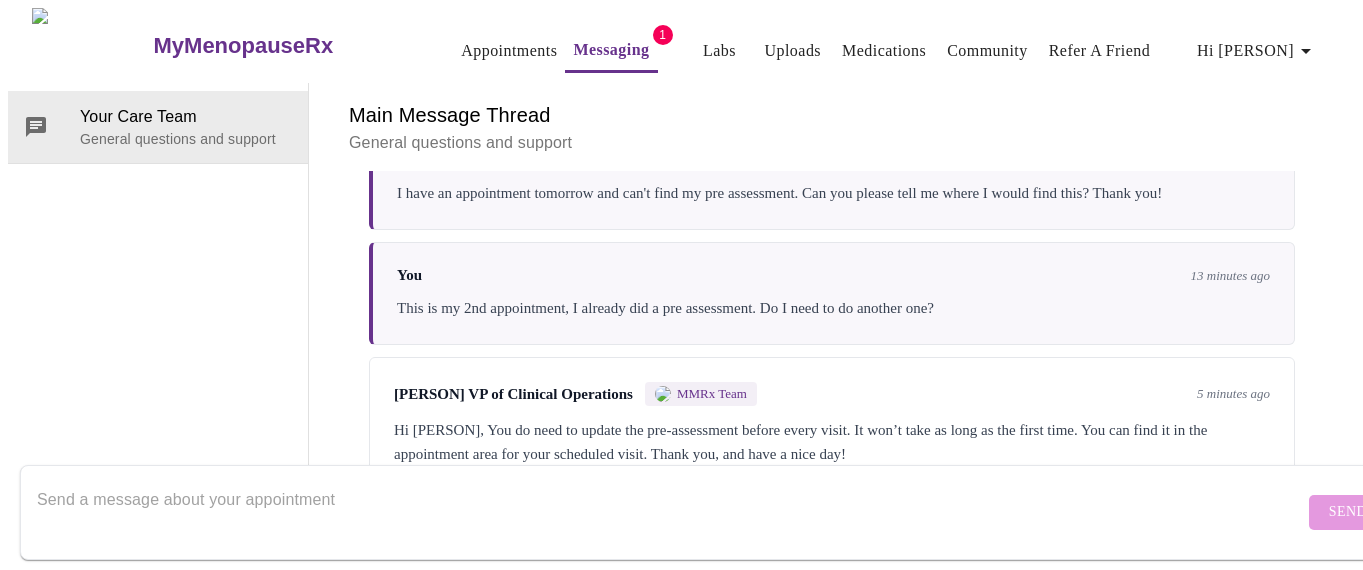 click at bounding box center [670, 512] 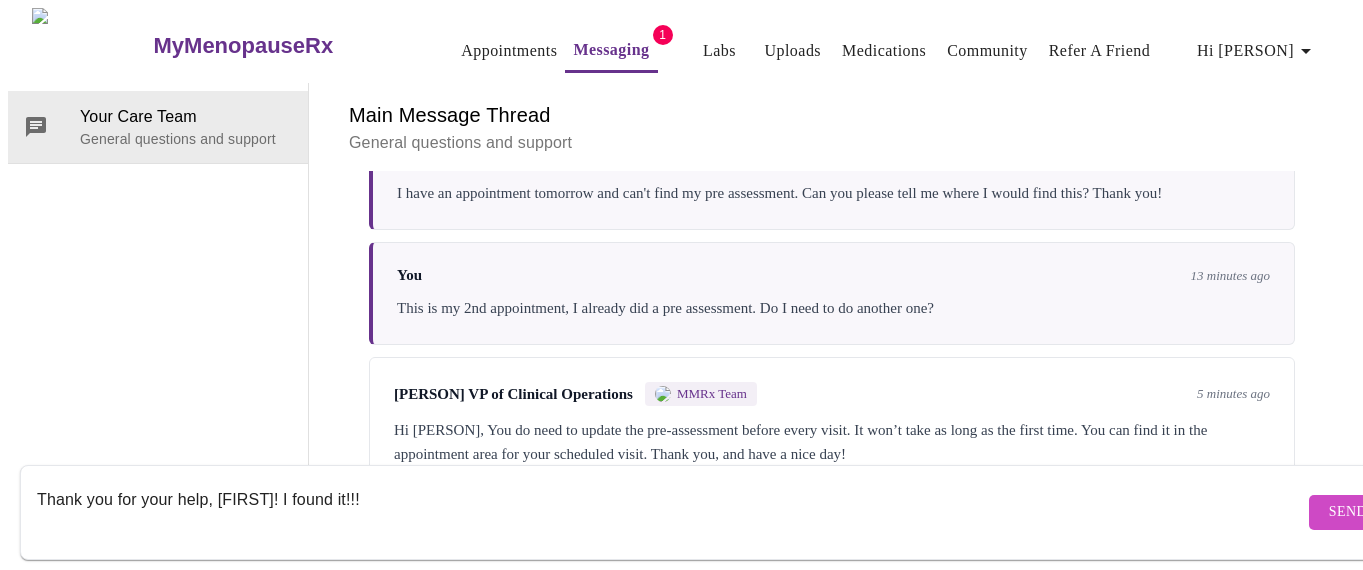type on "Thank you for your help, [FIRST]! I found it!!!" 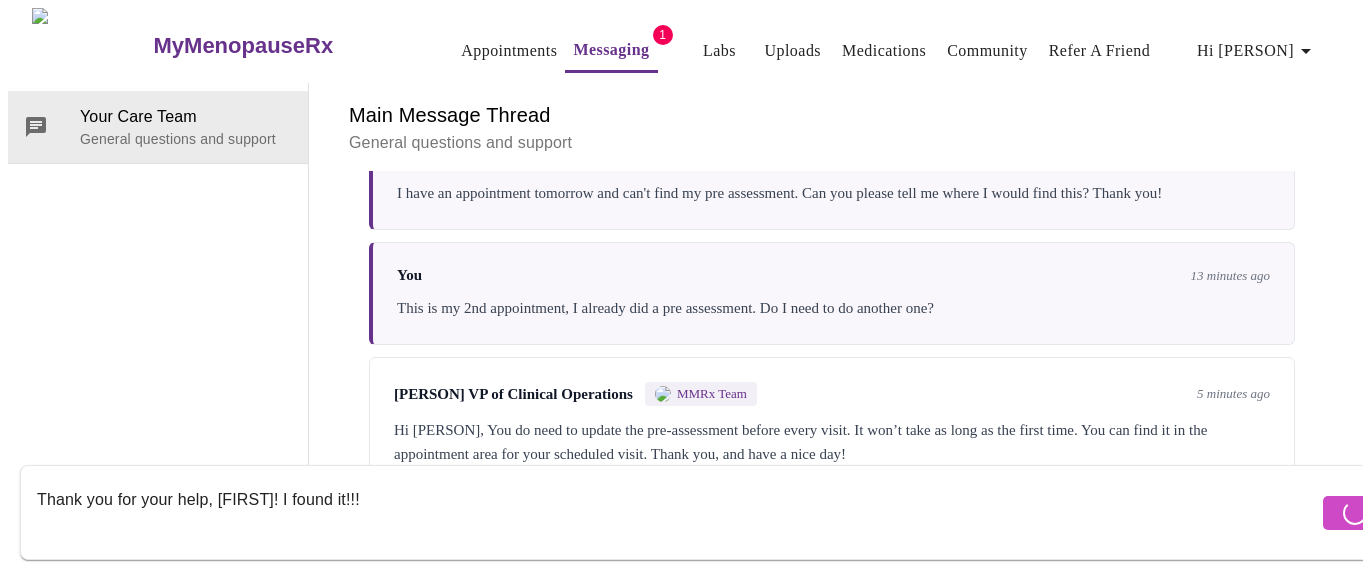 type 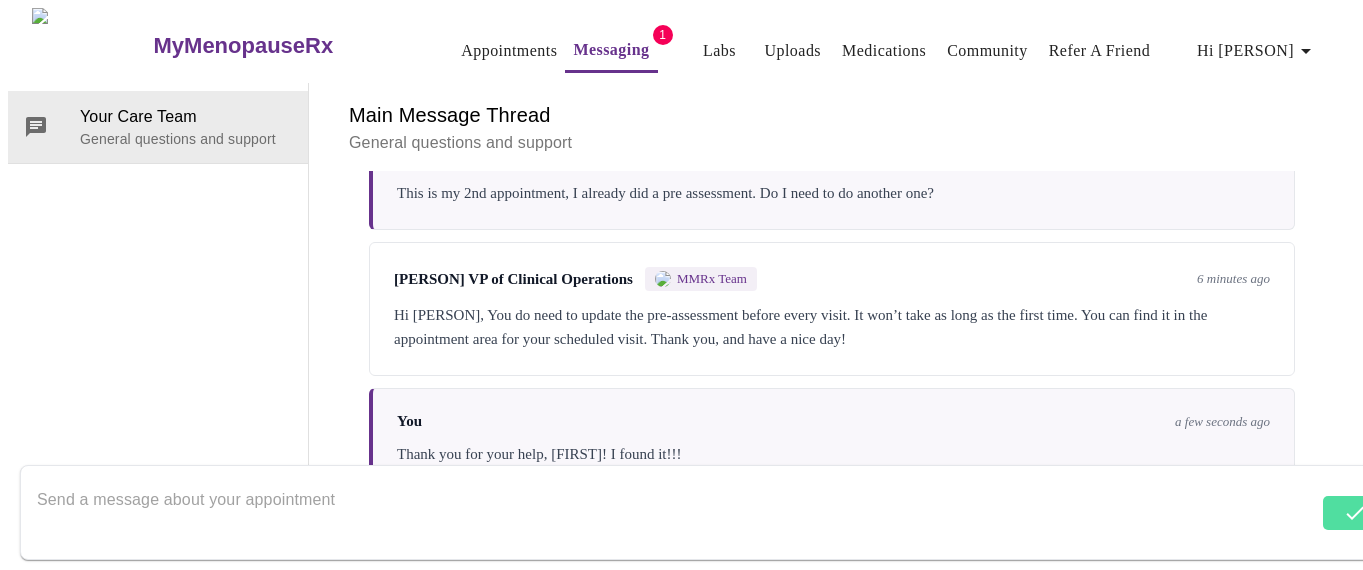 scroll, scrollTop: 1025, scrollLeft: 0, axis: vertical 